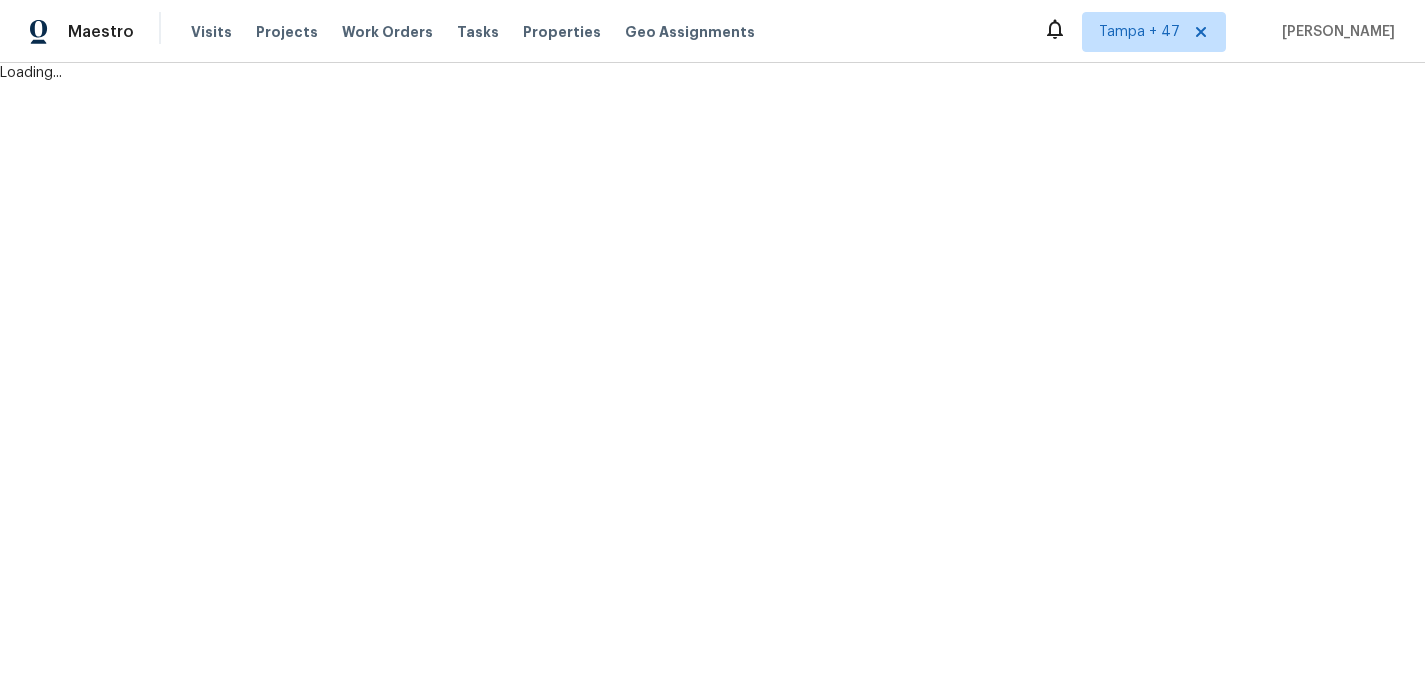 scroll, scrollTop: 0, scrollLeft: 0, axis: both 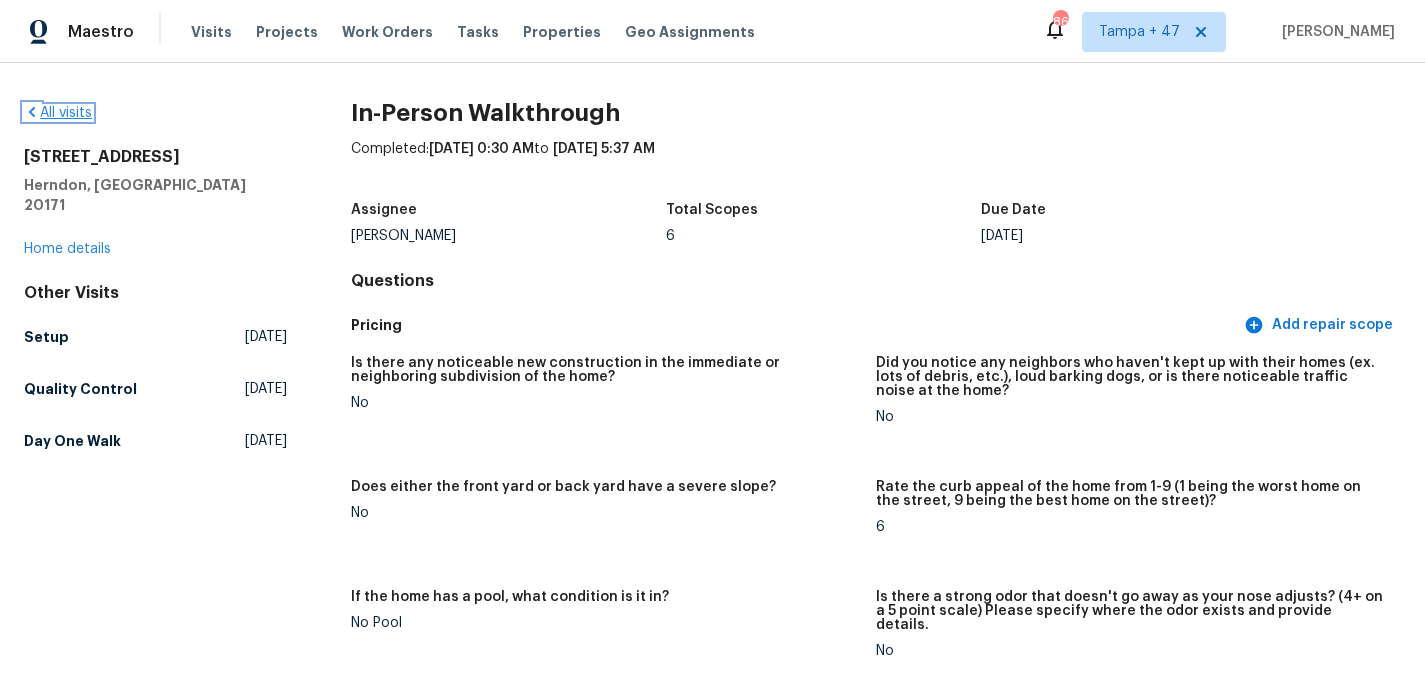 click on "All visits" at bounding box center [58, 113] 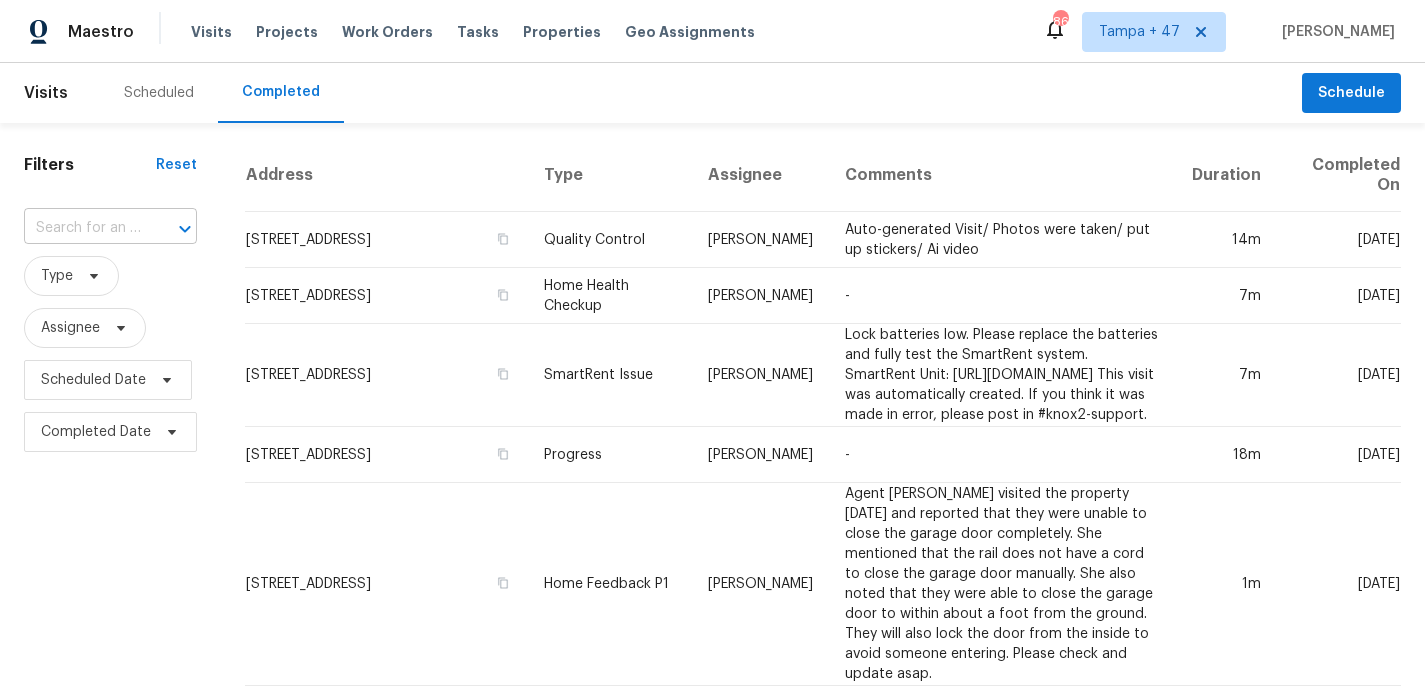click at bounding box center (82, 228) 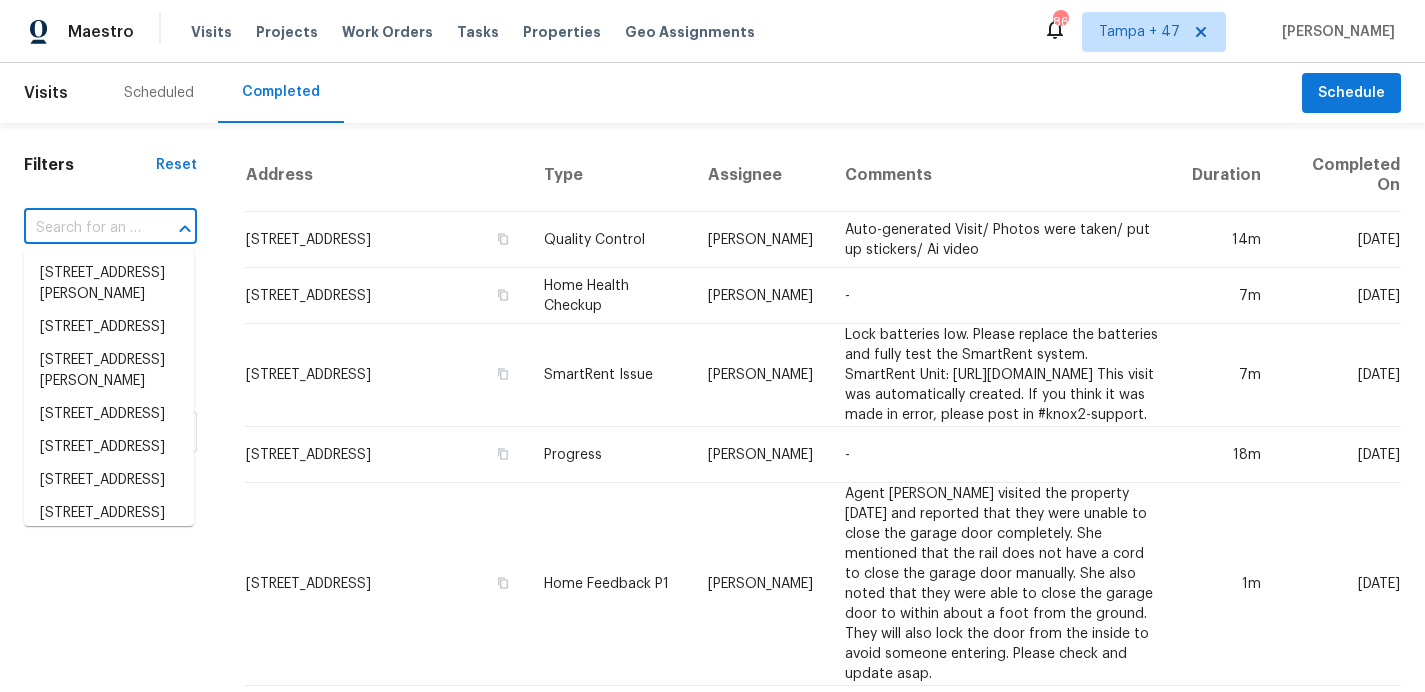 paste on "[STREET_ADDRESS]" 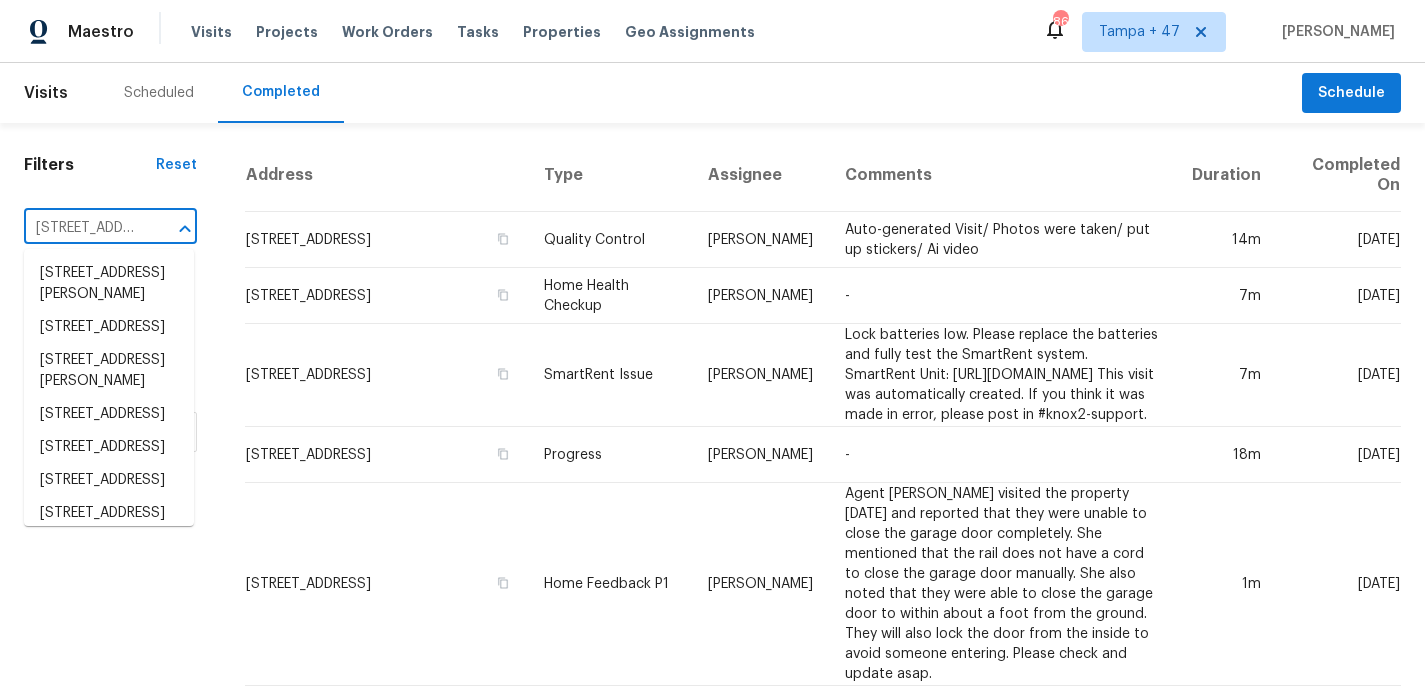 scroll, scrollTop: 0, scrollLeft: 174, axis: horizontal 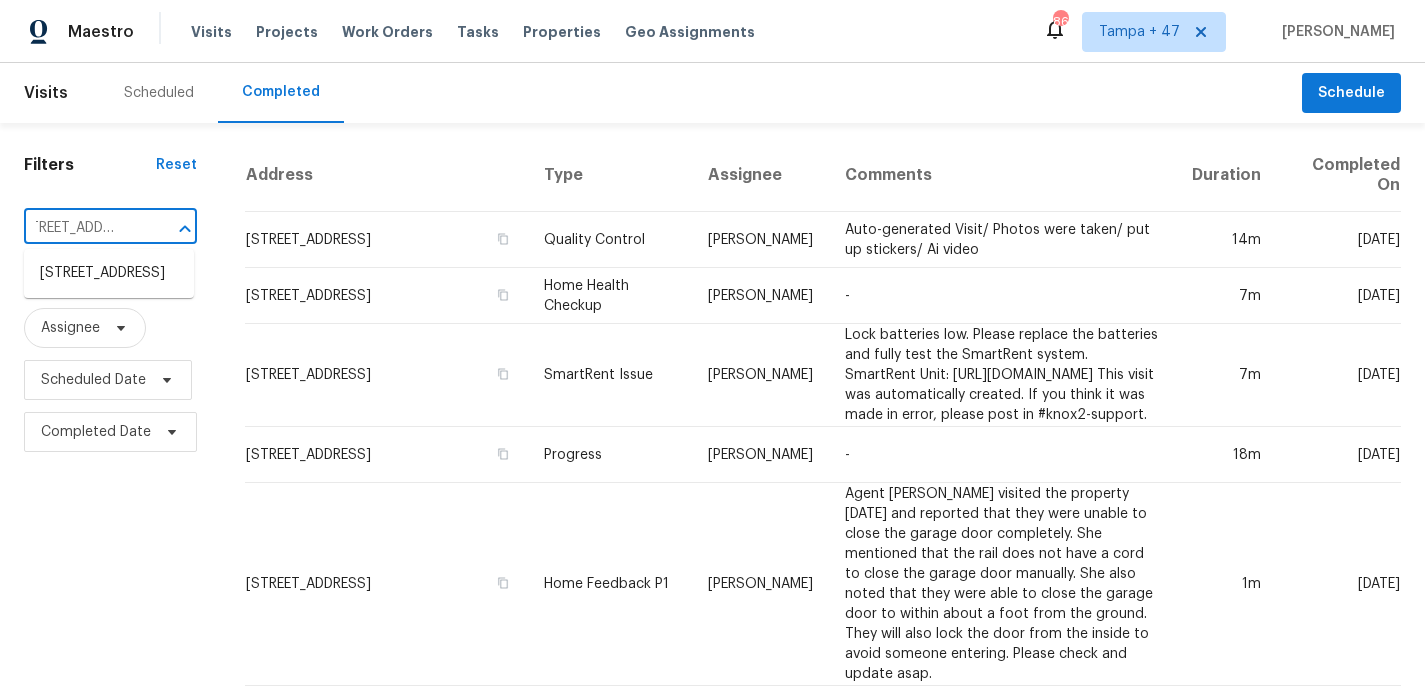 click on "[STREET_ADDRESS]" at bounding box center [109, 273] 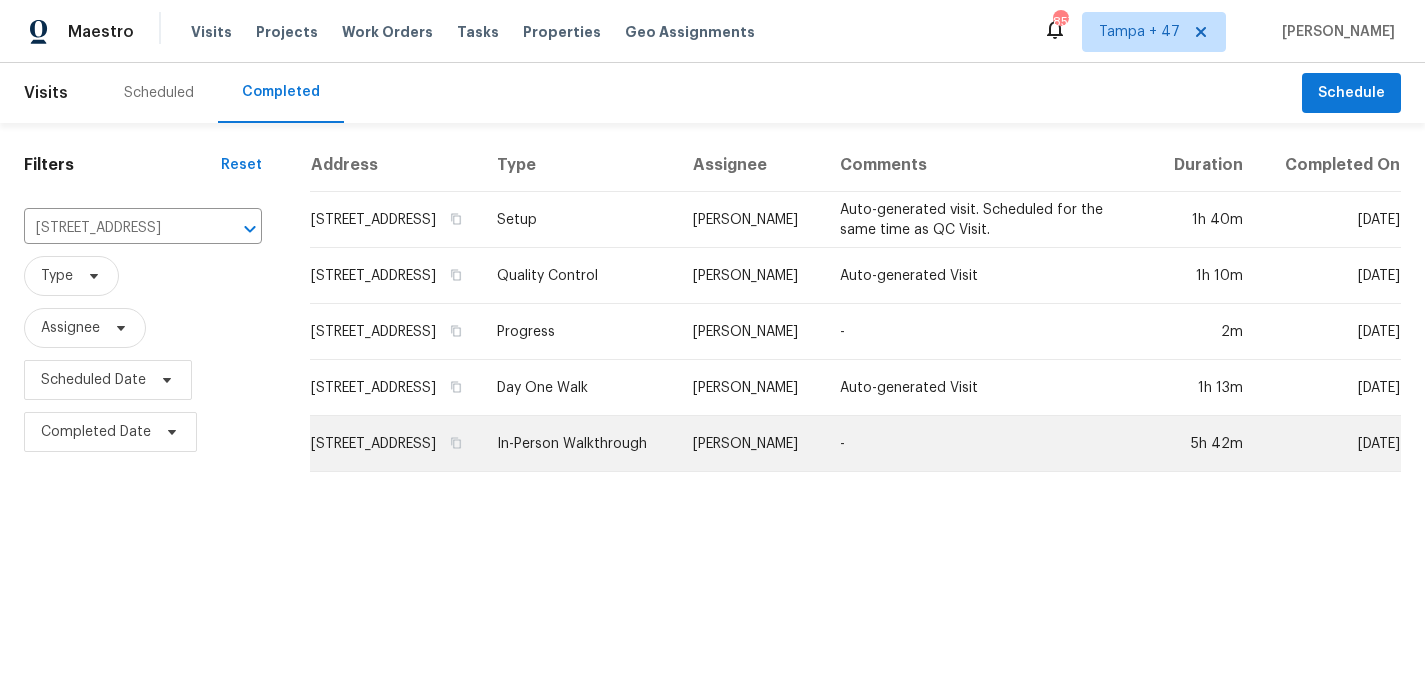 click on "In-Person Walkthrough" at bounding box center (578, 444) 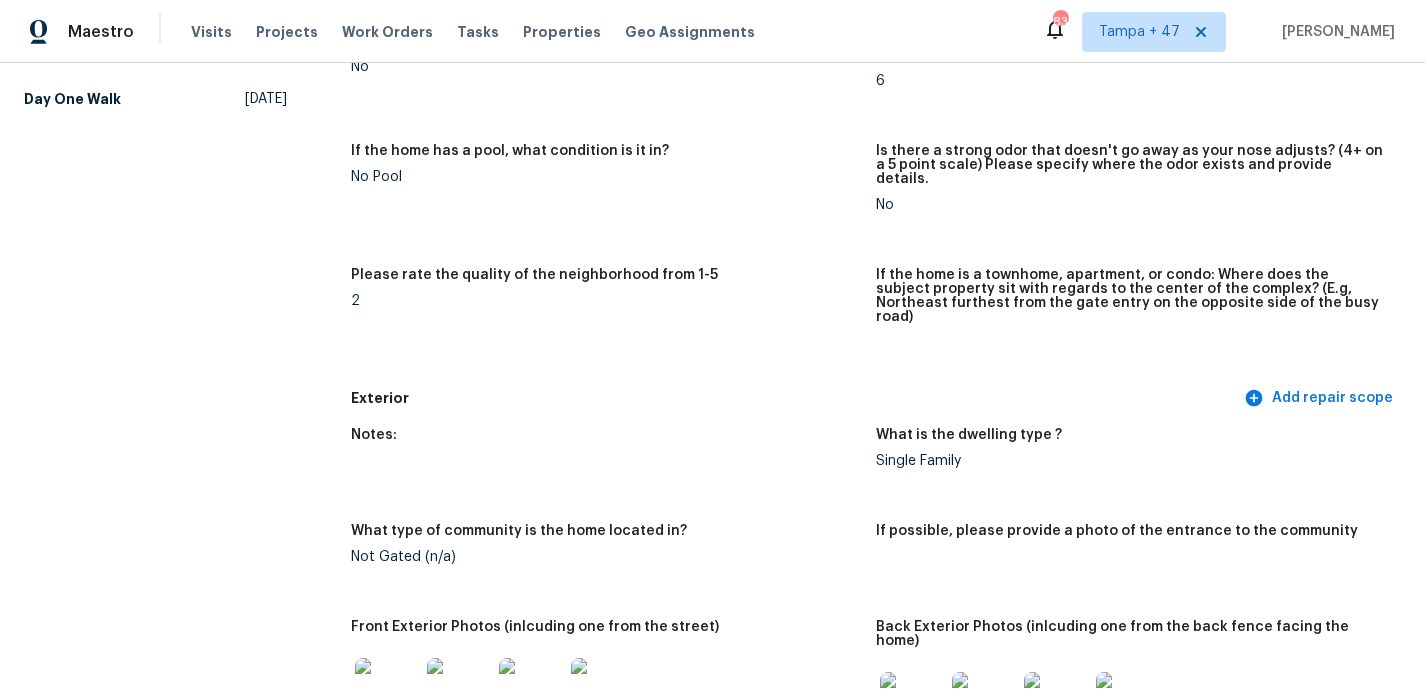 scroll, scrollTop: 0, scrollLeft: 0, axis: both 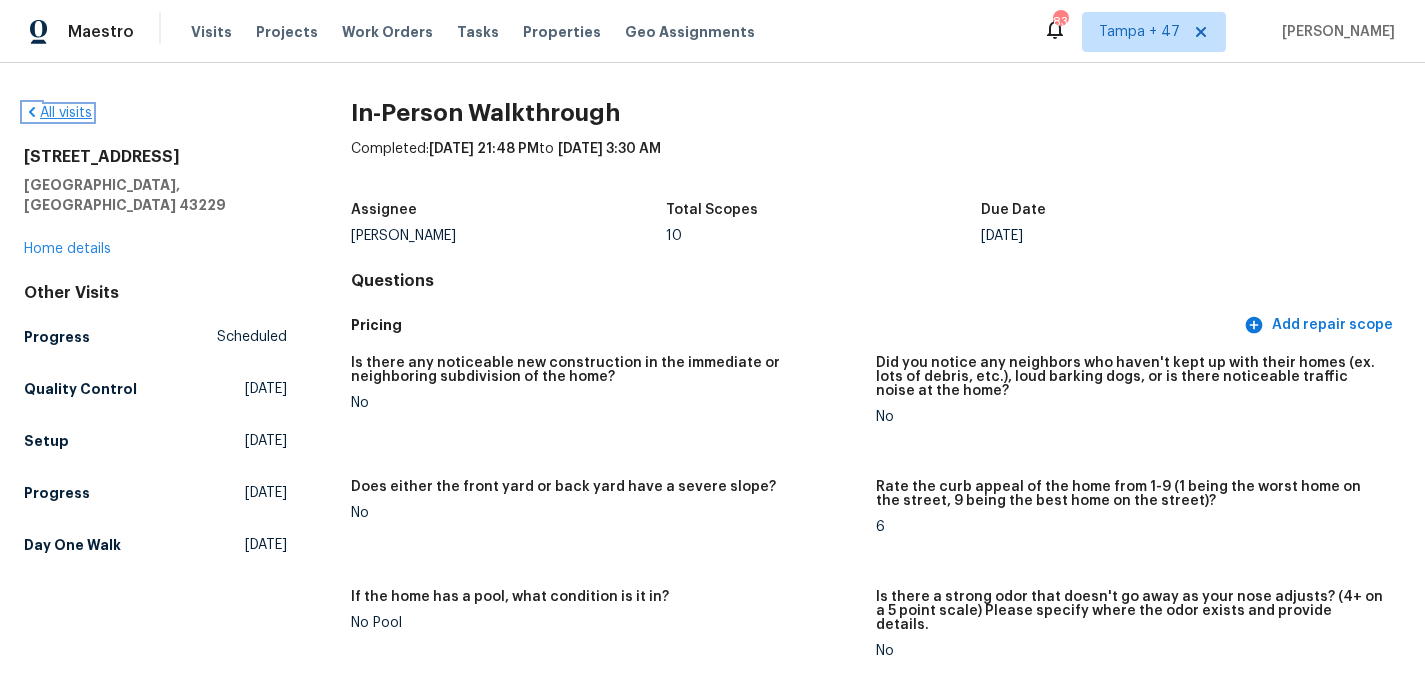 click on "All visits" at bounding box center [58, 113] 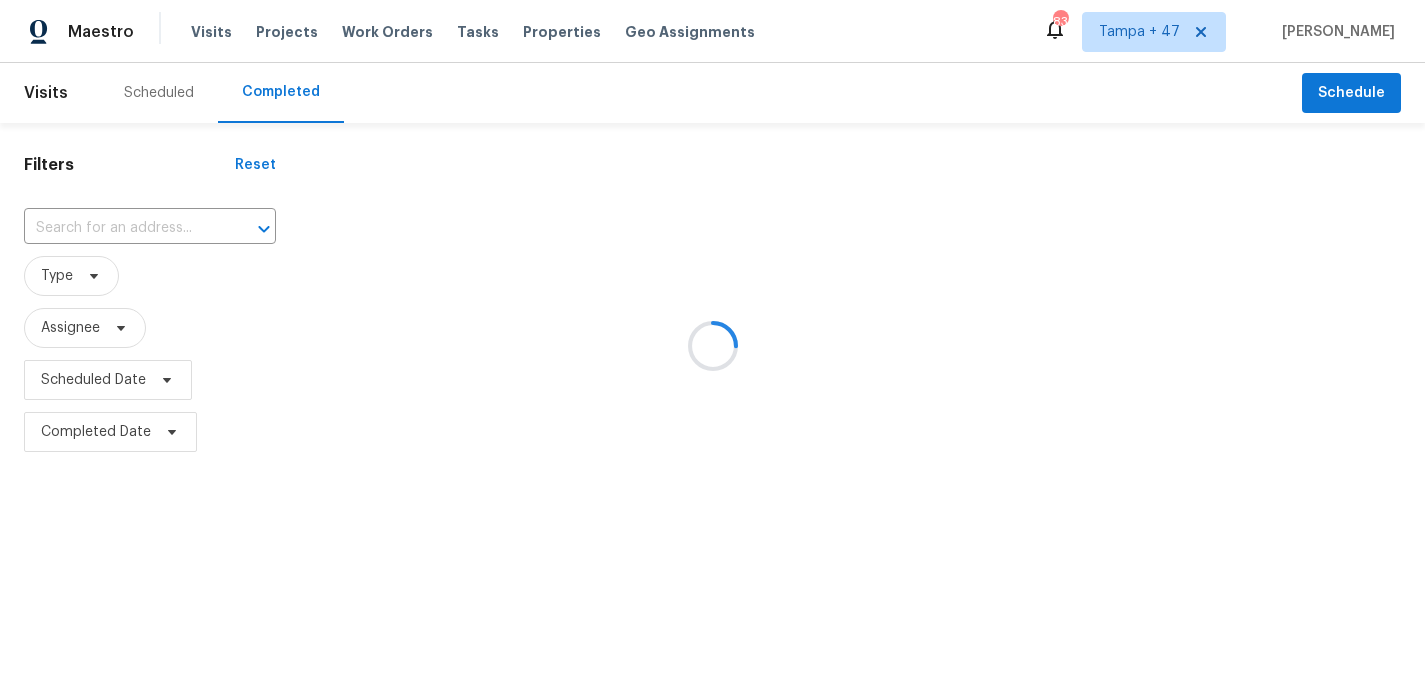 click at bounding box center [712, 346] 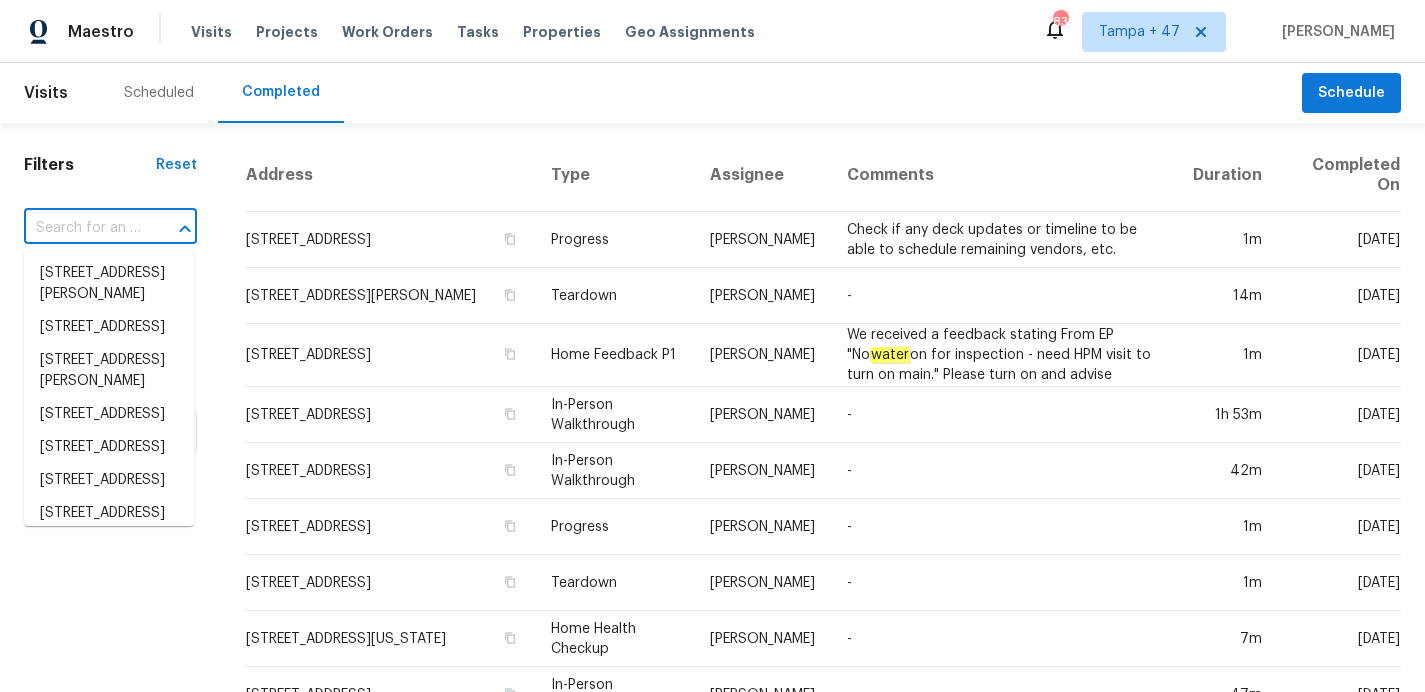 click at bounding box center (82, 228) 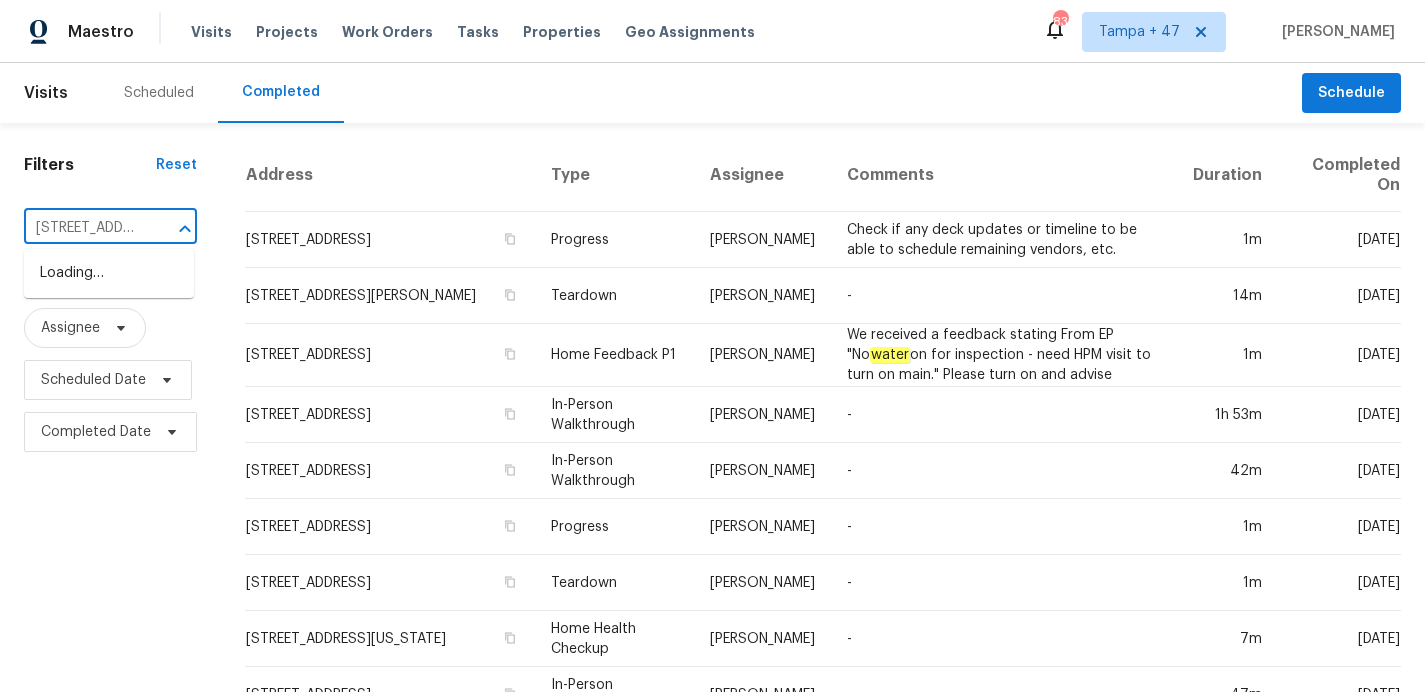 scroll, scrollTop: 0, scrollLeft: 166, axis: horizontal 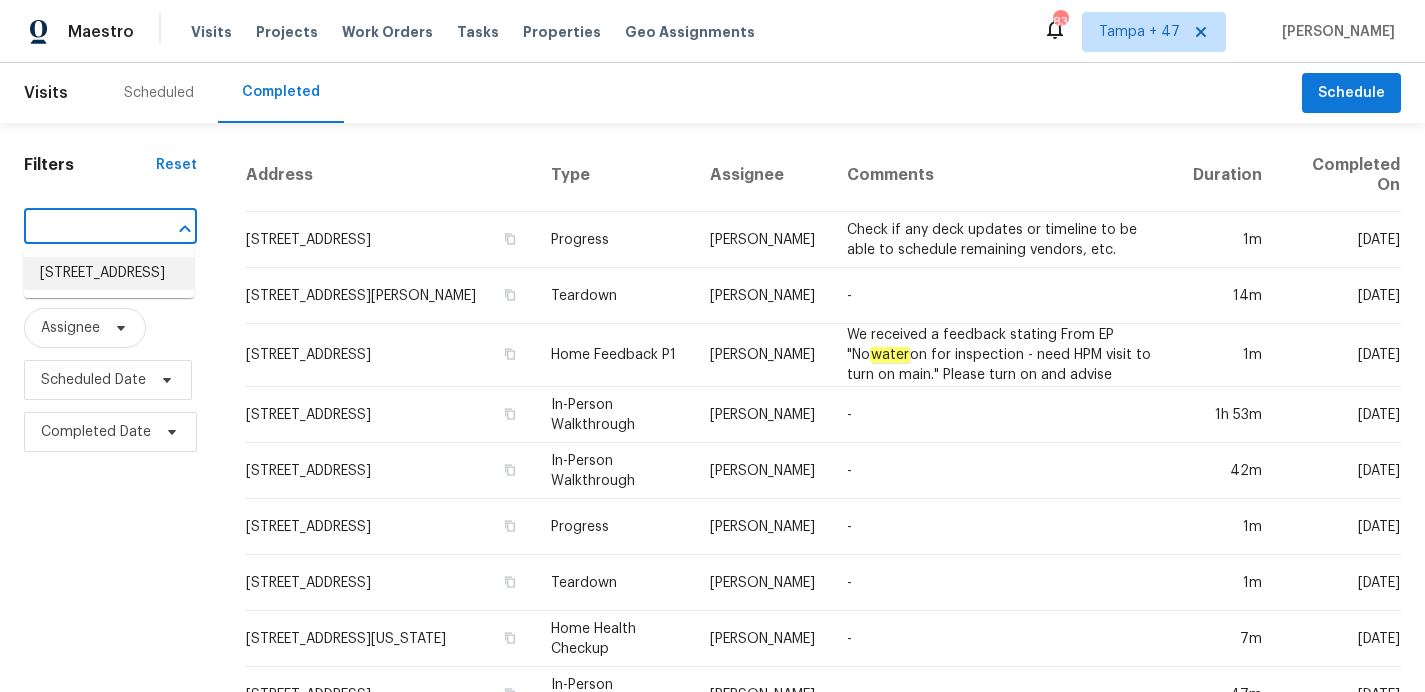click on "[STREET_ADDRESS]" at bounding box center (109, 273) 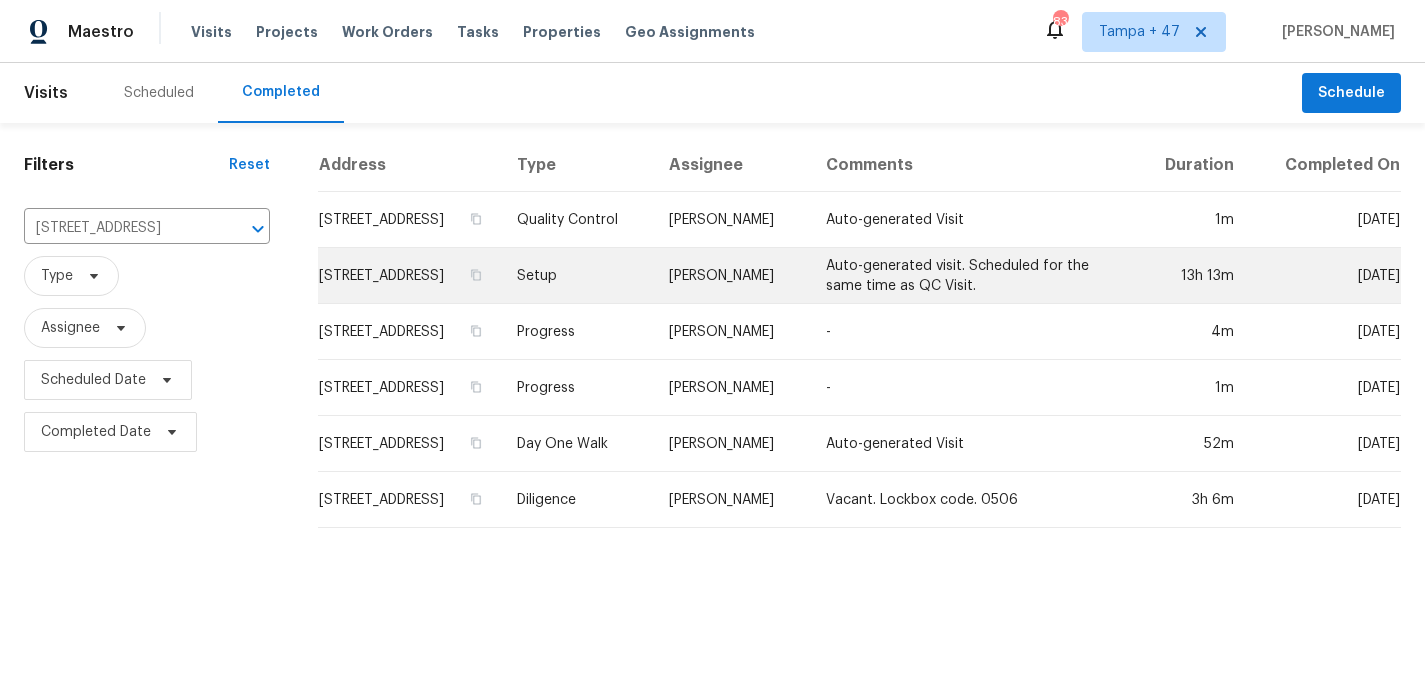 click on "Setup" at bounding box center [577, 276] 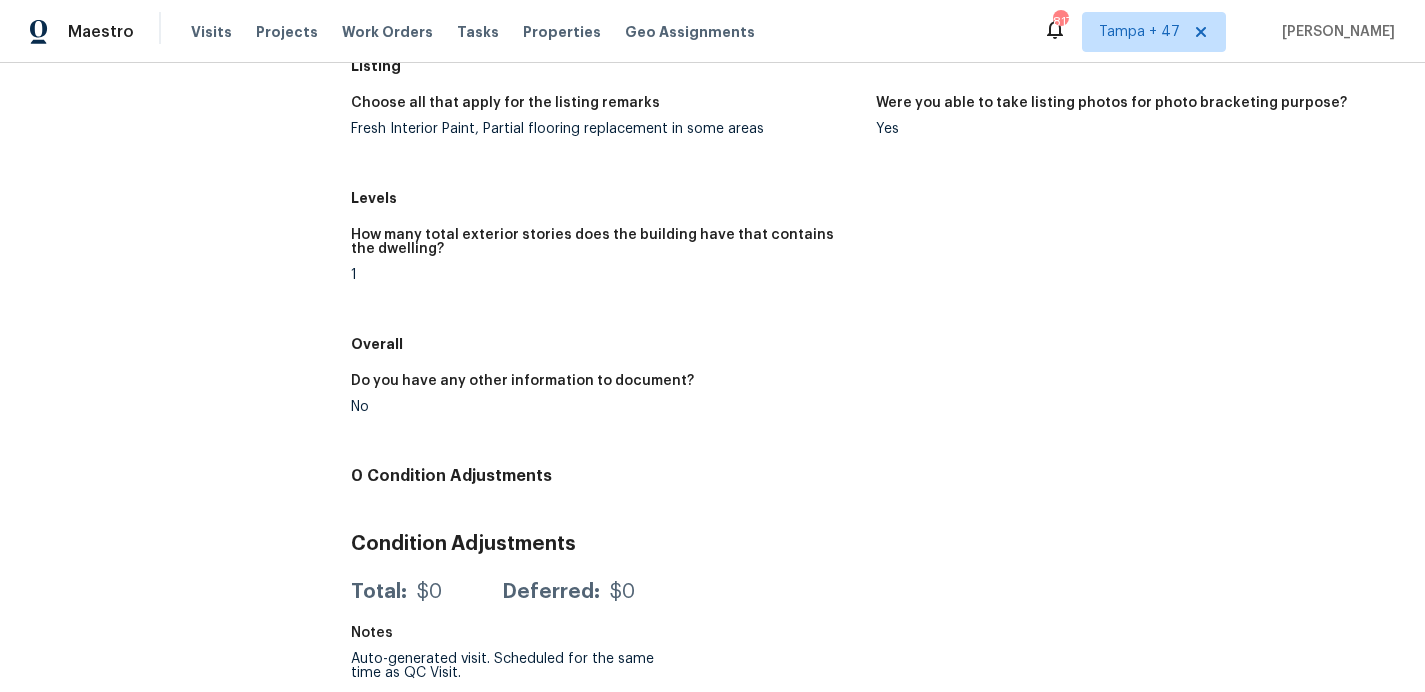 scroll, scrollTop: 0, scrollLeft: 0, axis: both 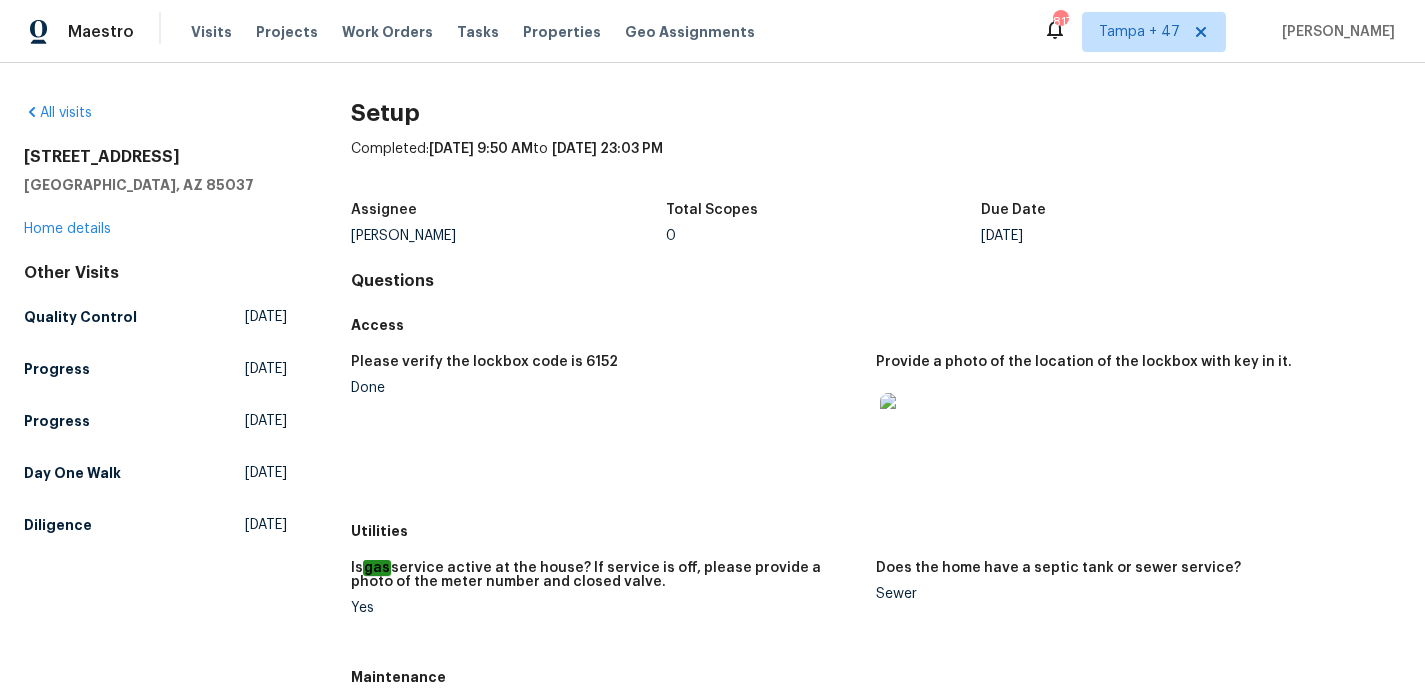 click on "All visits 8705 W MacKenzie Dr Phoenix, AZ 85037 Home details Other Visits Quality Control Mon, Jul 14 2025 Progress Sat, Jul 12 2025 Progress Thu, Jul 10 2025 Day One Walk Mon, Jul 07 2025 Diligence Tue, Jun 17 2025" at bounding box center (155, 860) 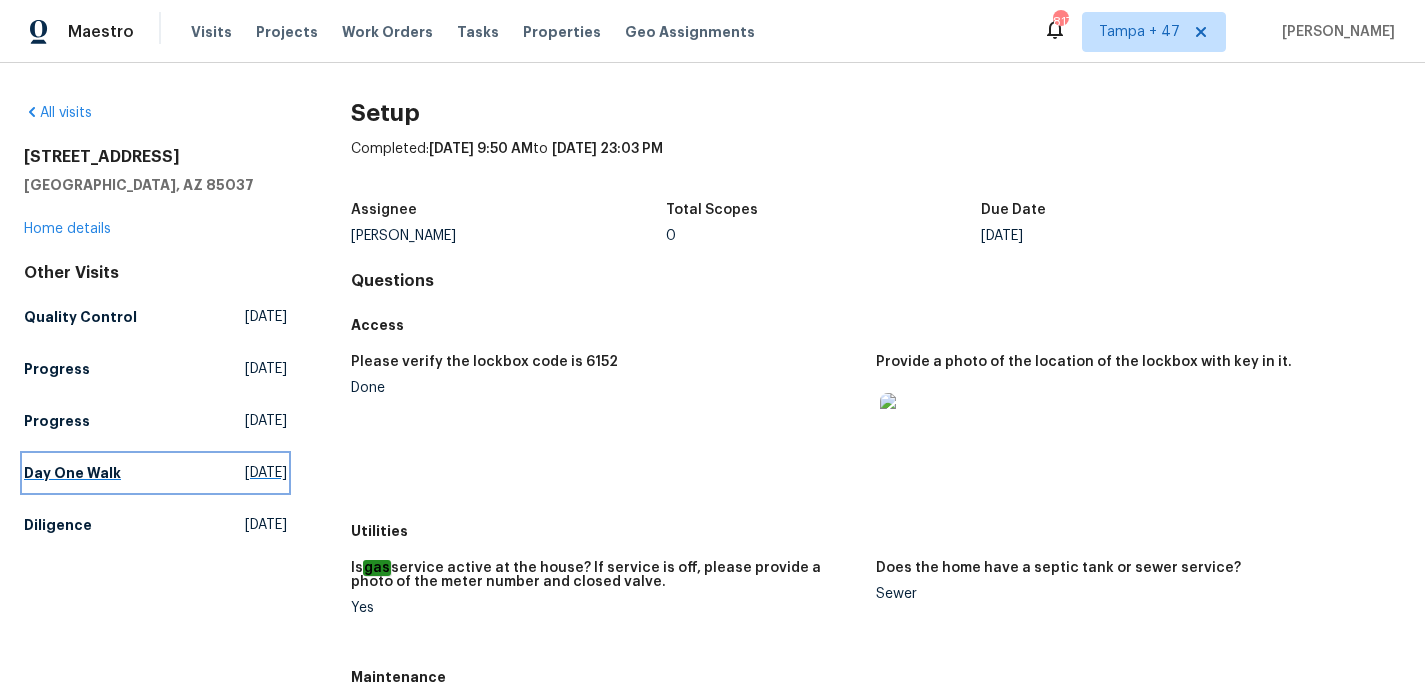 click on "Day One Walk" at bounding box center (72, 473) 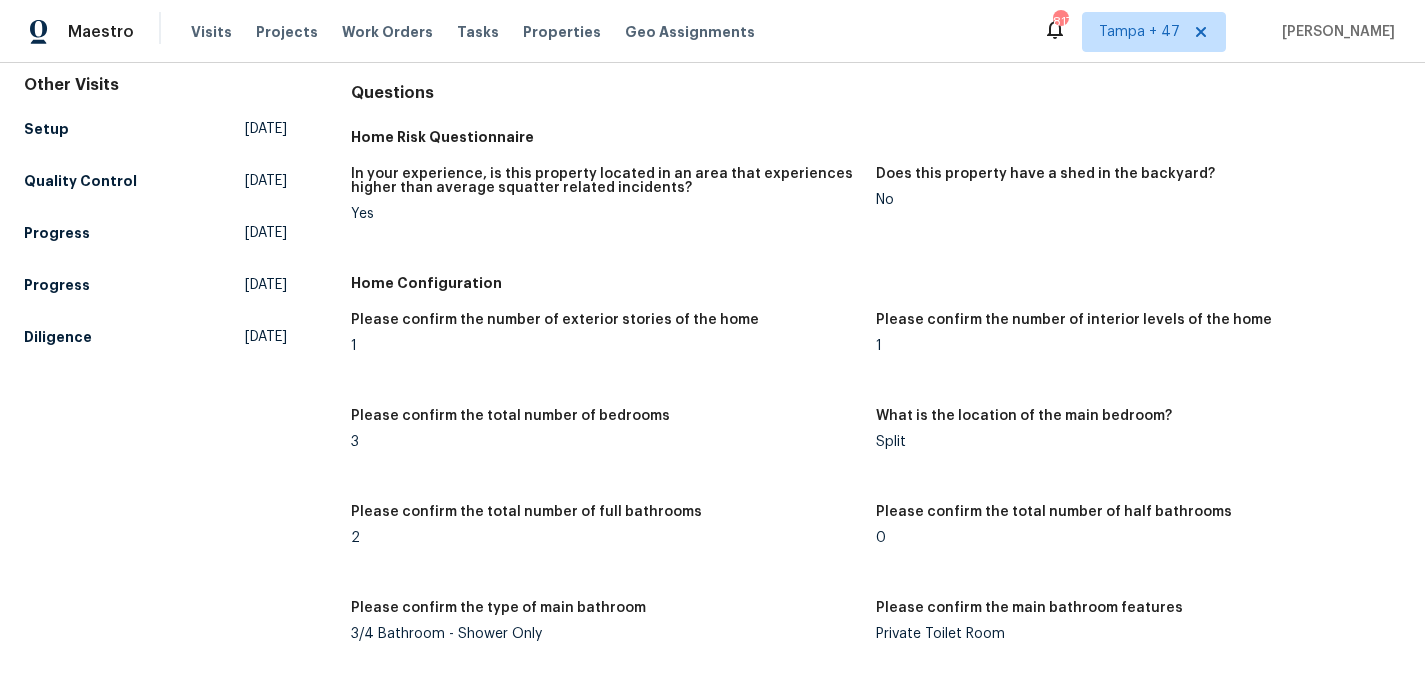 scroll, scrollTop: 0, scrollLeft: 0, axis: both 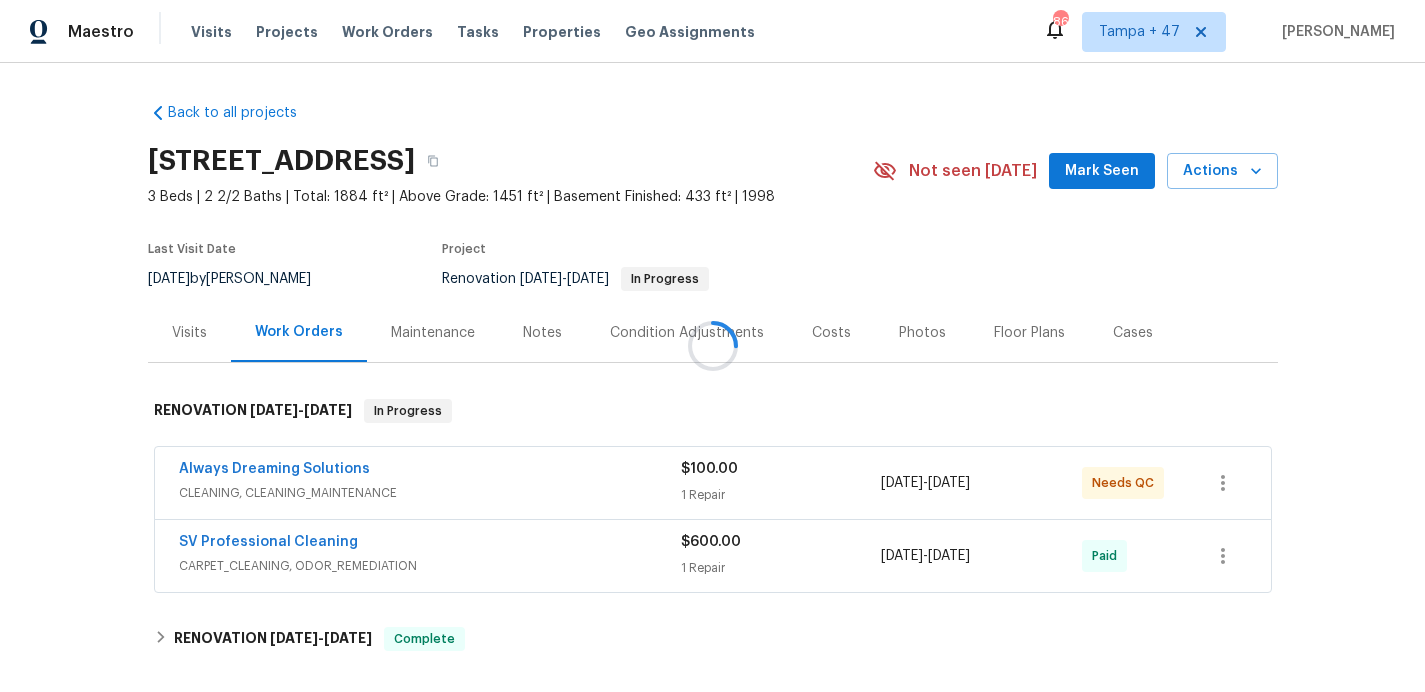 drag, startPoint x: 404, startPoint y: 30, endPoint x: 386, endPoint y: 36, distance: 18.973665 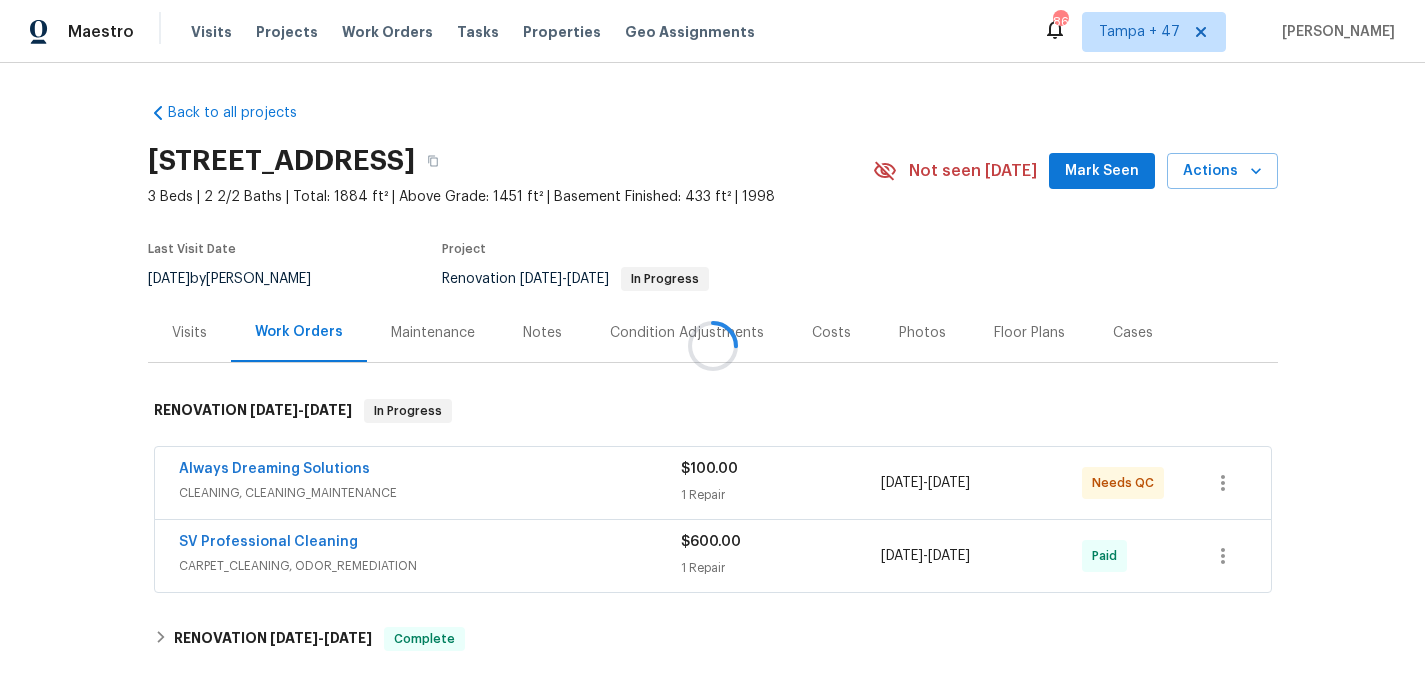 click at bounding box center (712, 346) 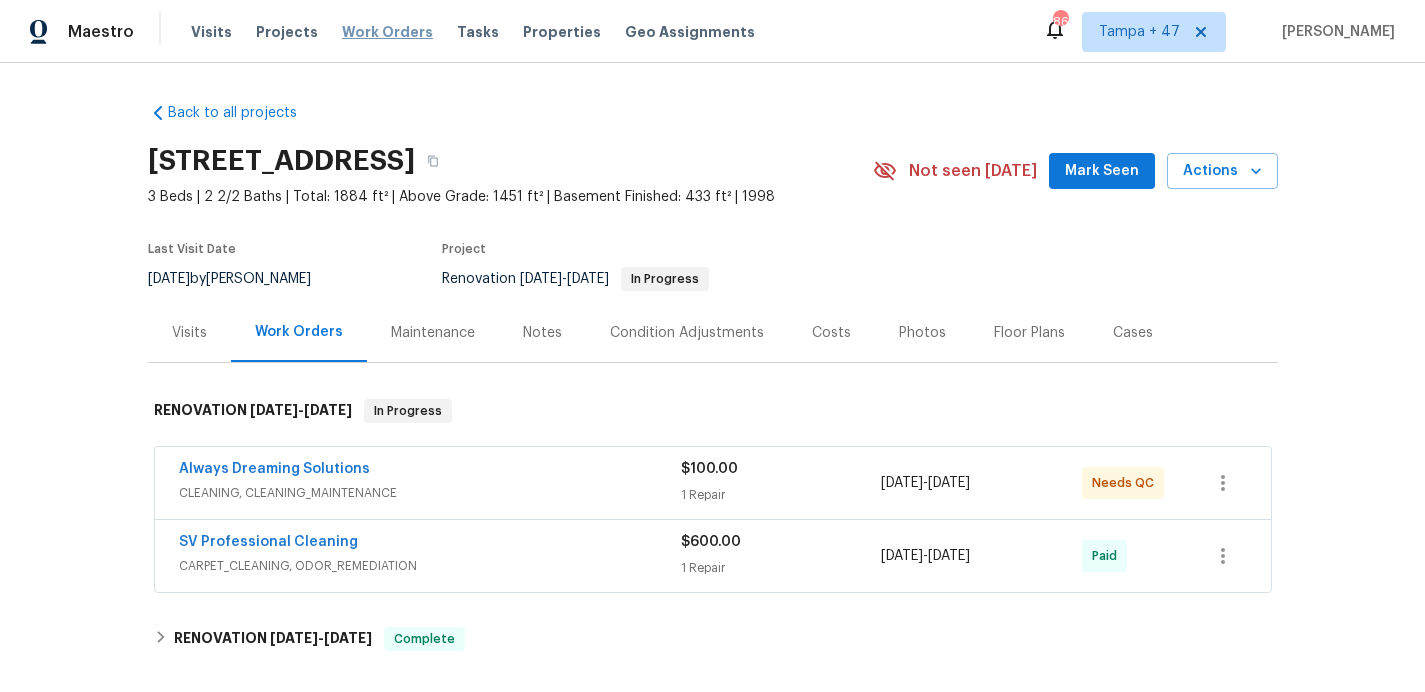 click on "Work Orders" at bounding box center [387, 32] 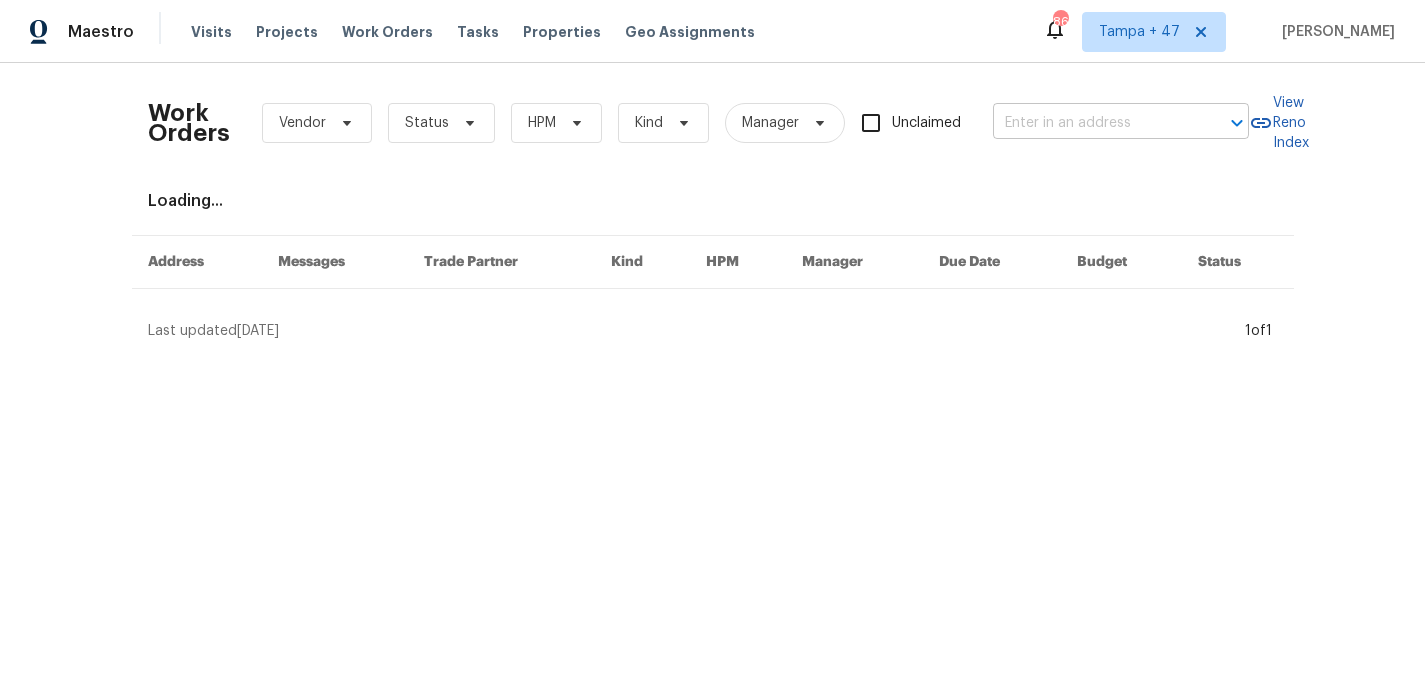 click at bounding box center (1093, 123) 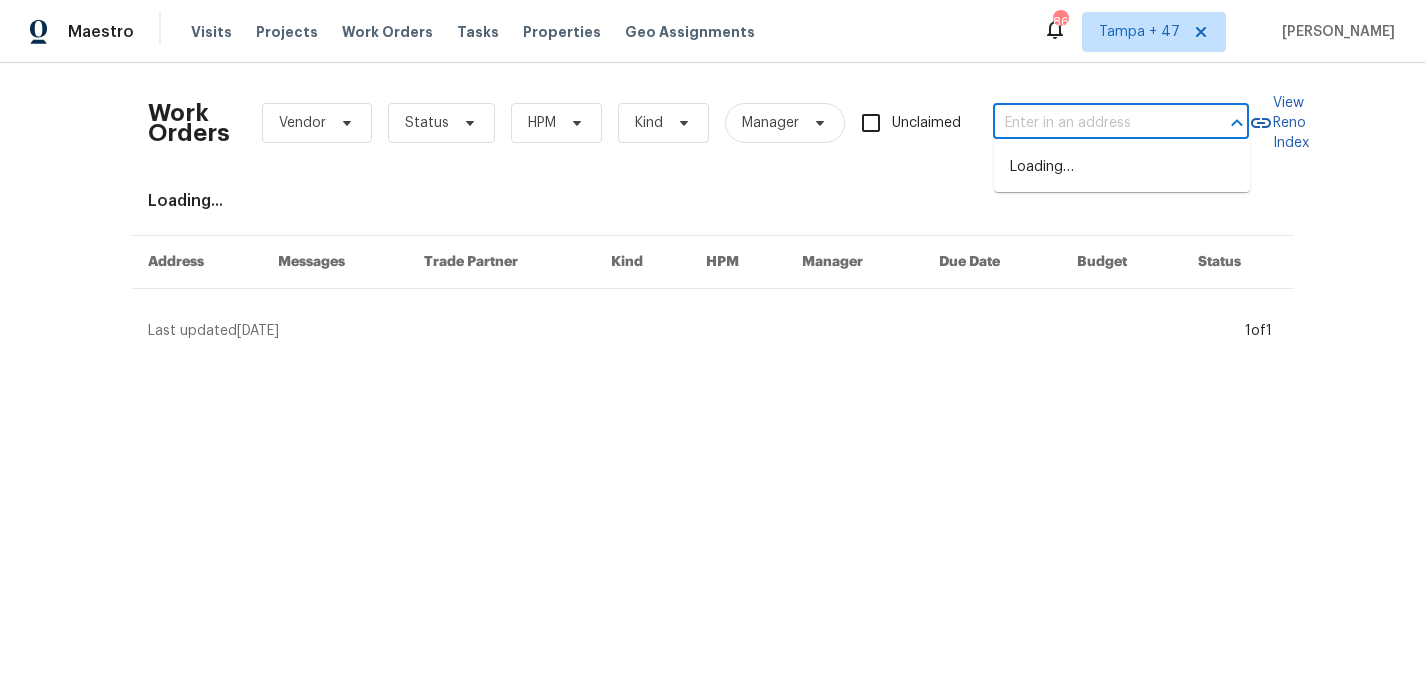 paste on "[STREET_ADDRESS]" 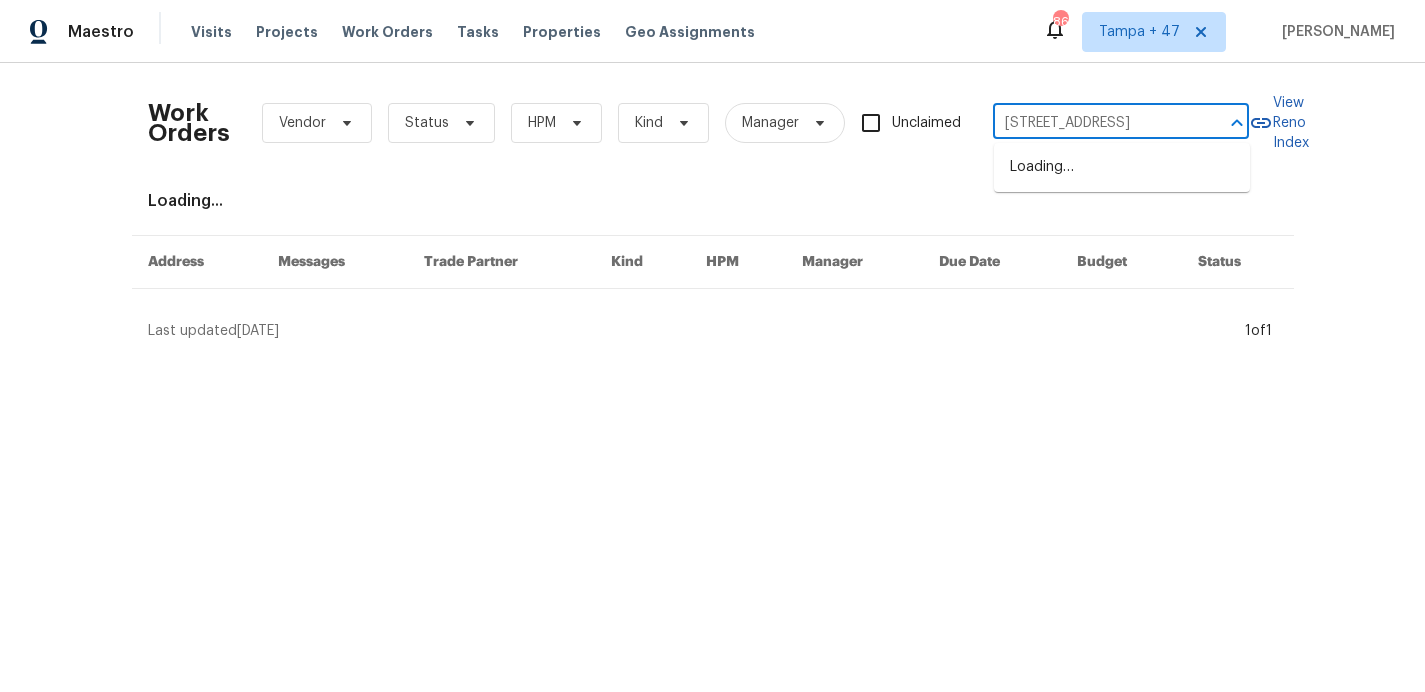 scroll, scrollTop: 0, scrollLeft: 88, axis: horizontal 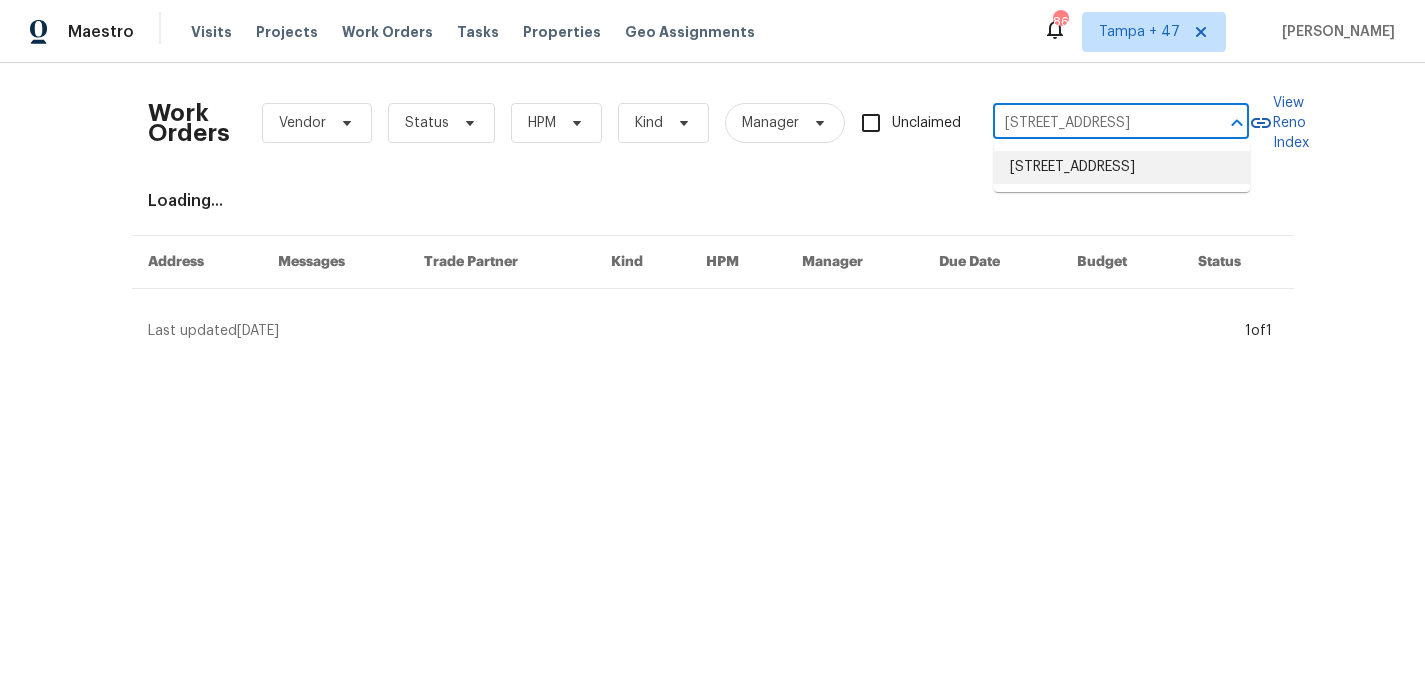 click on "[STREET_ADDRESS]" at bounding box center (1122, 167) 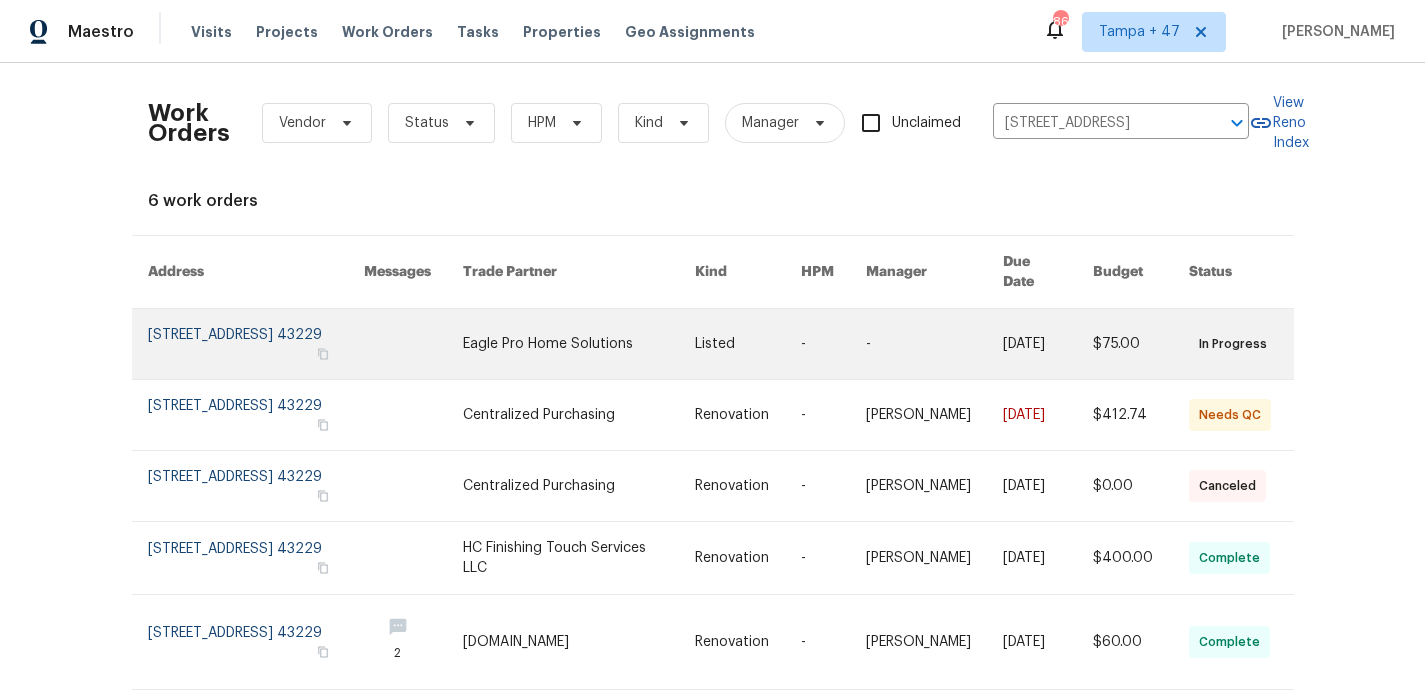 click at bounding box center (256, 344) 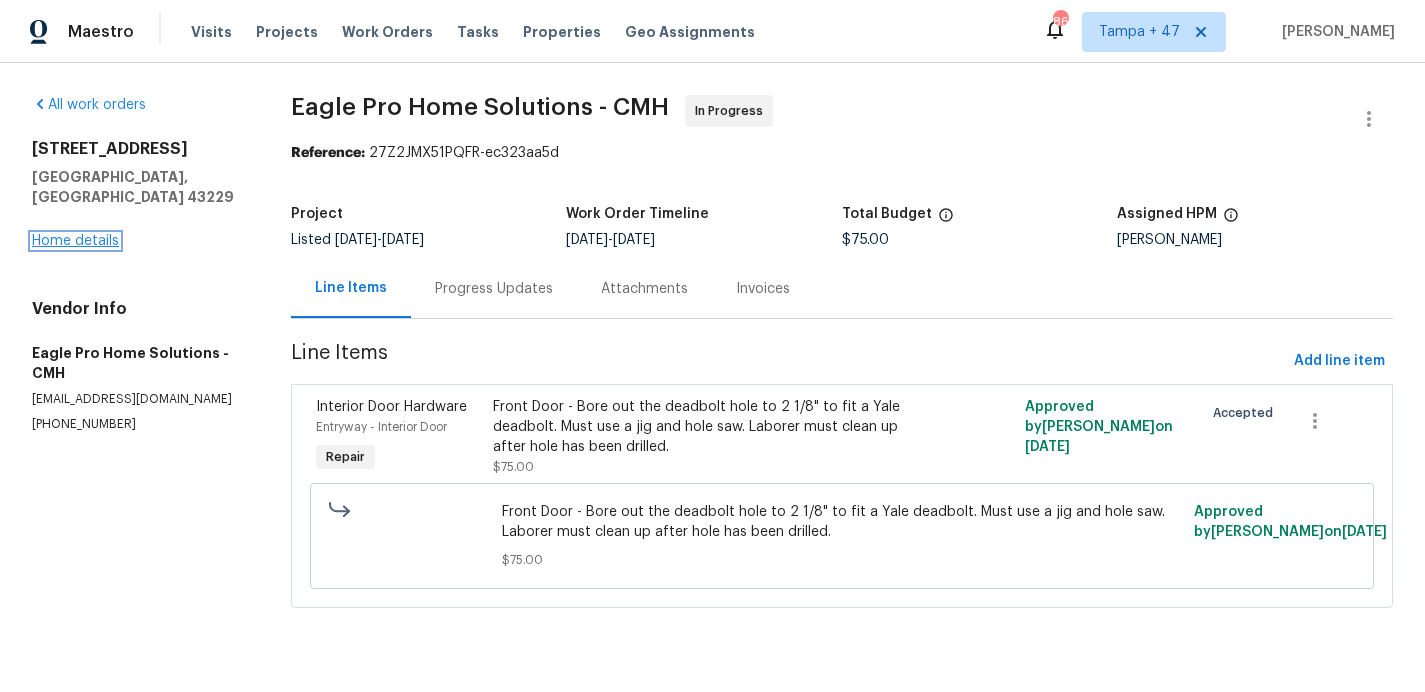 click on "Home details" at bounding box center (75, 241) 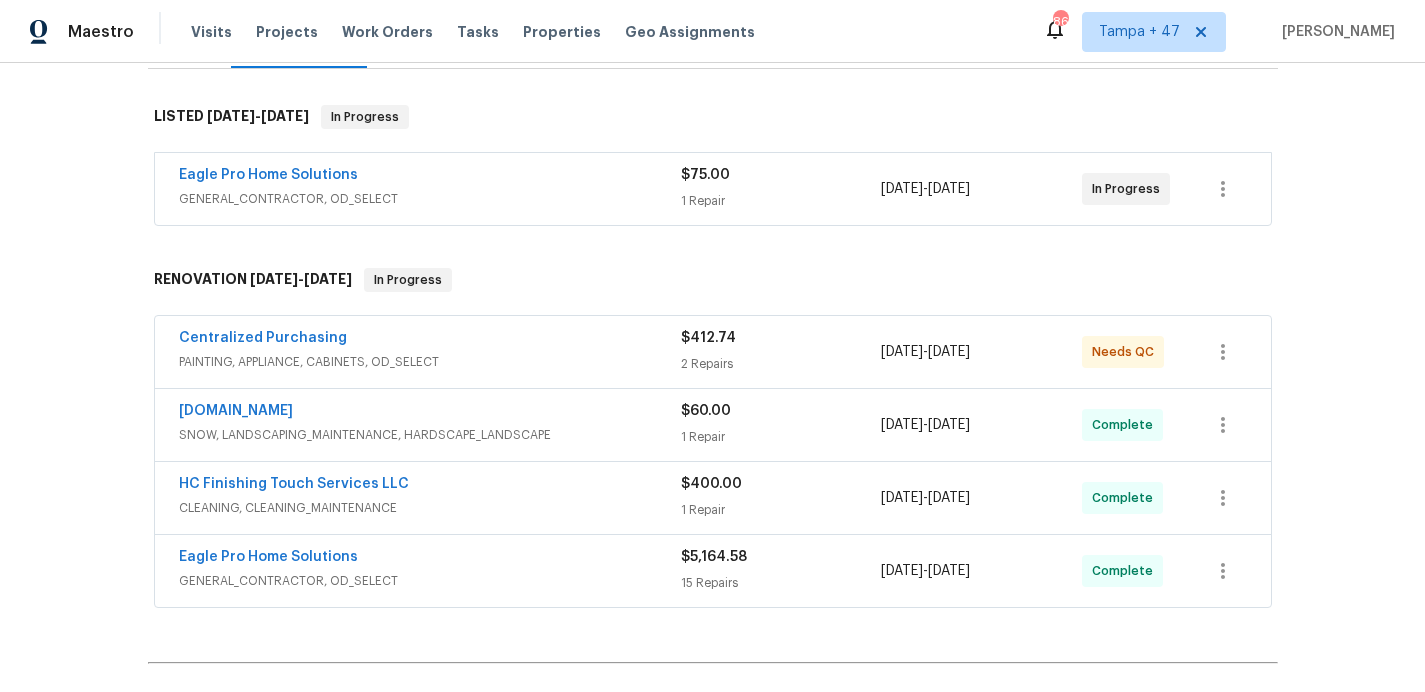 scroll, scrollTop: 522, scrollLeft: 0, axis: vertical 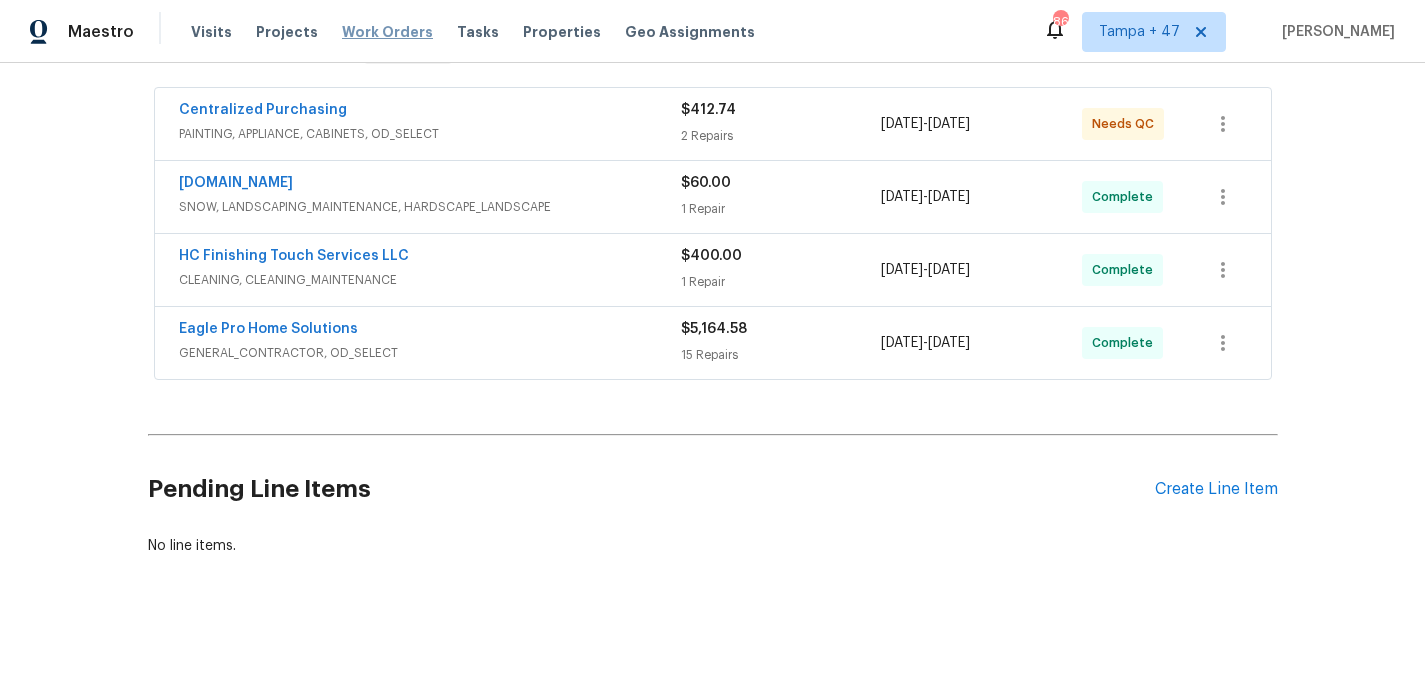 click on "Work Orders" at bounding box center (387, 32) 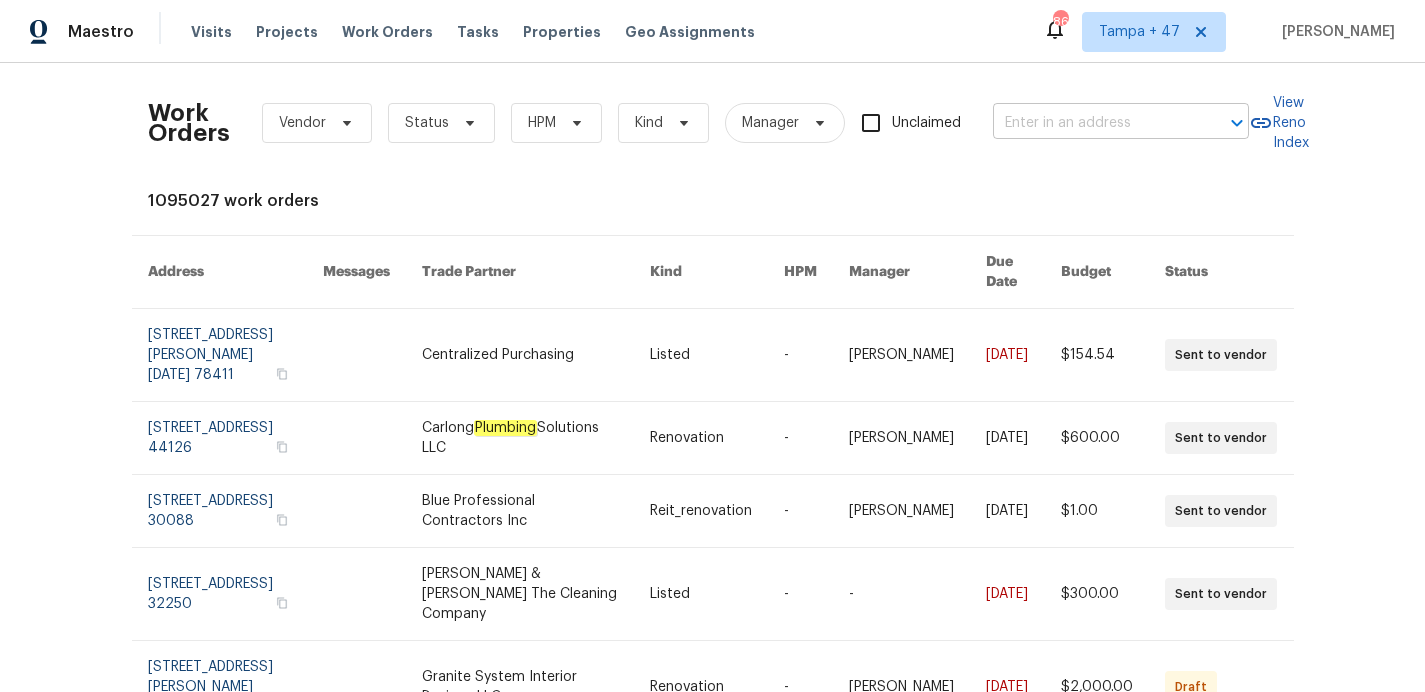 click at bounding box center [1093, 123] 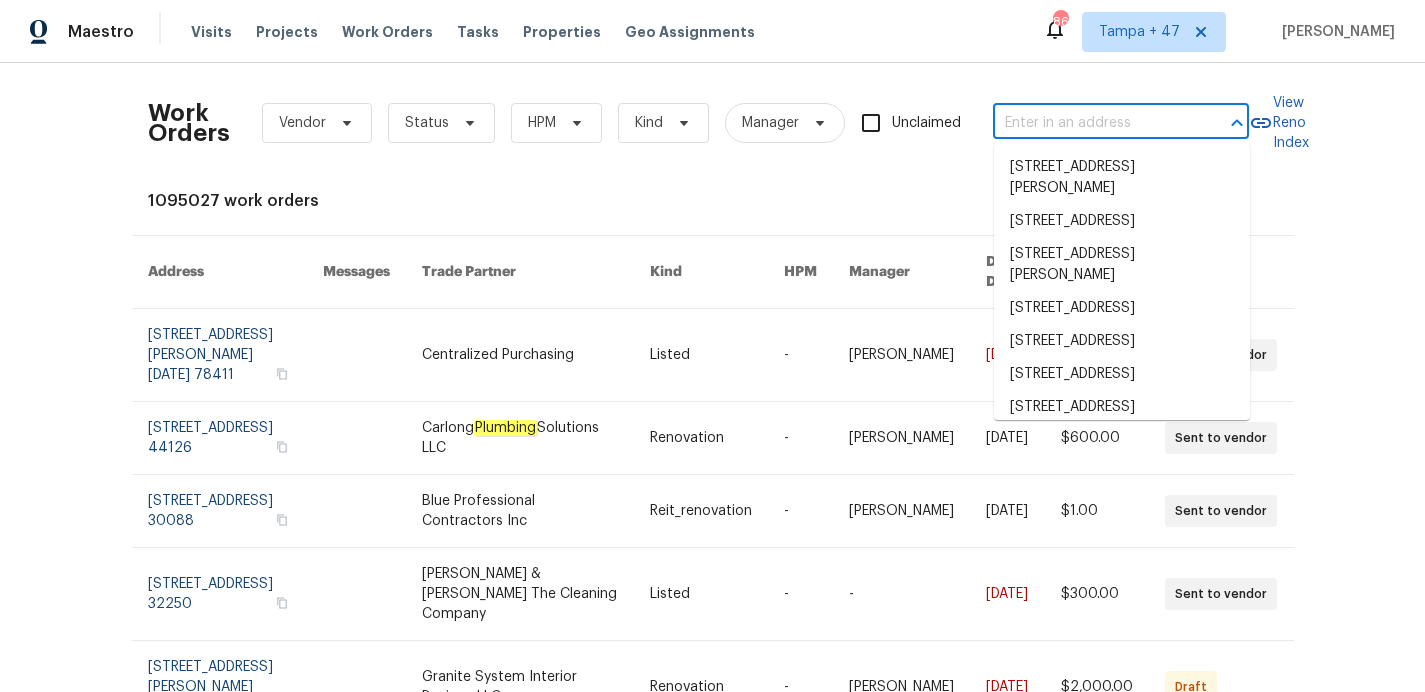 paste on "[STREET_ADDRESS]" 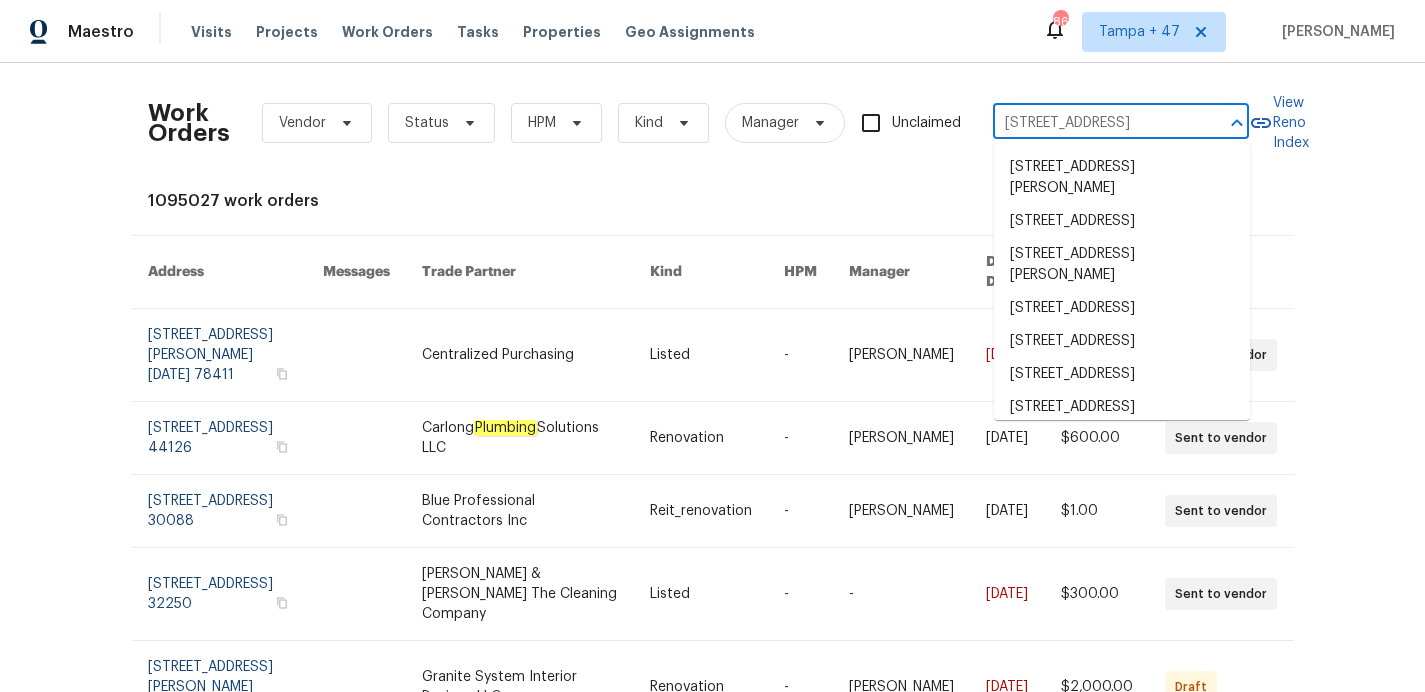 scroll, scrollTop: 0, scrollLeft: 88, axis: horizontal 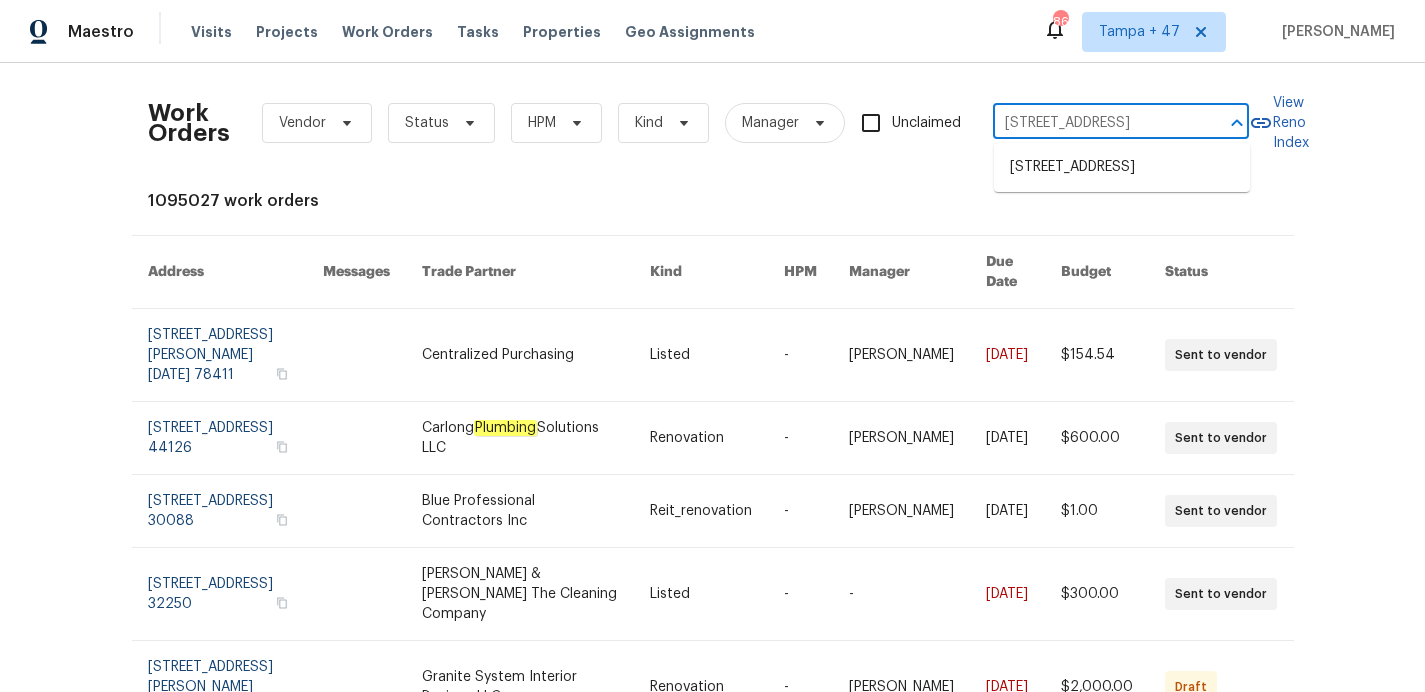 click on "[STREET_ADDRESS]" at bounding box center (1122, 167) 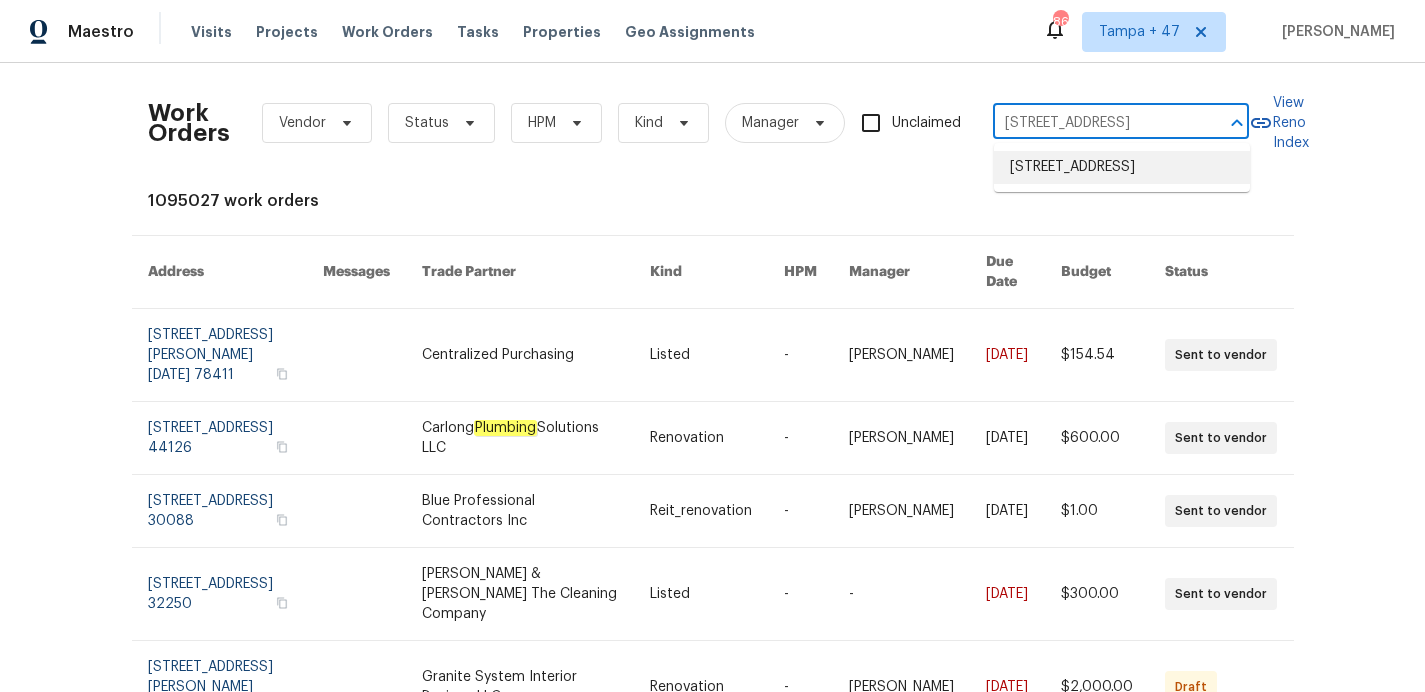 click on "[STREET_ADDRESS]" at bounding box center [1122, 167] 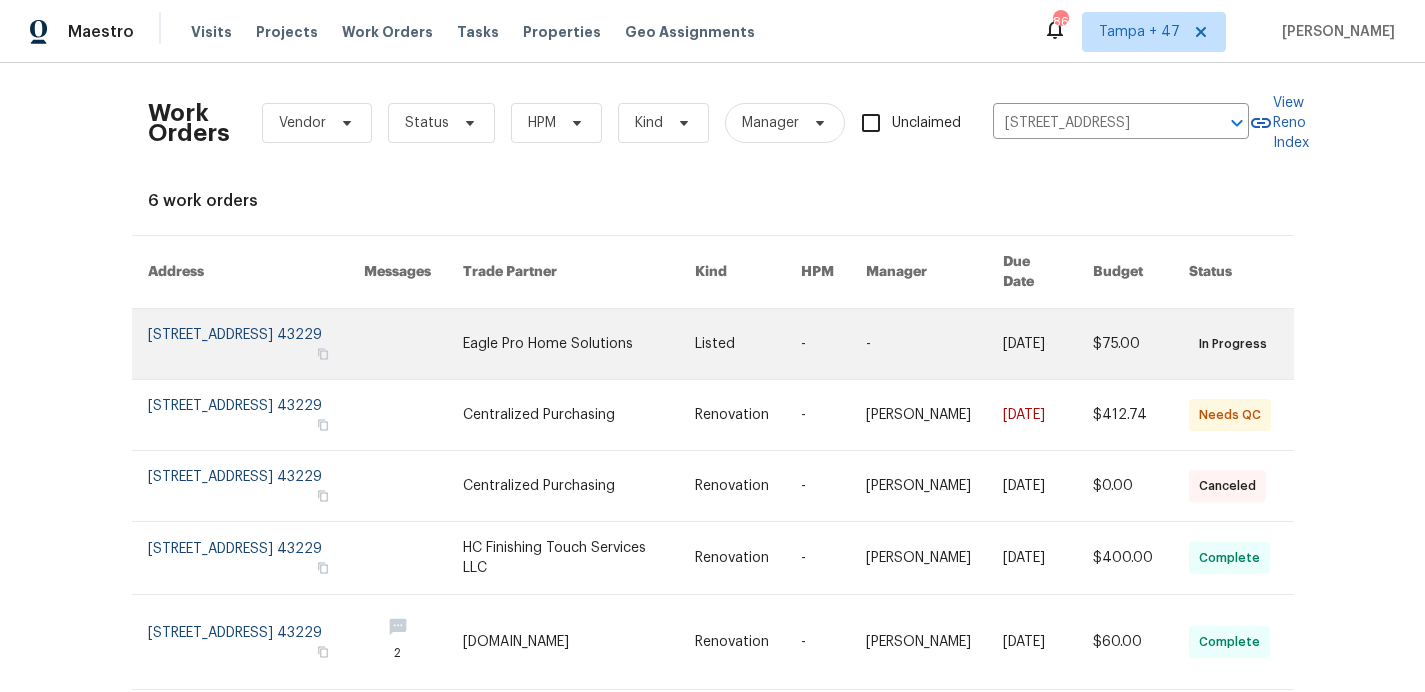 click at bounding box center (256, 344) 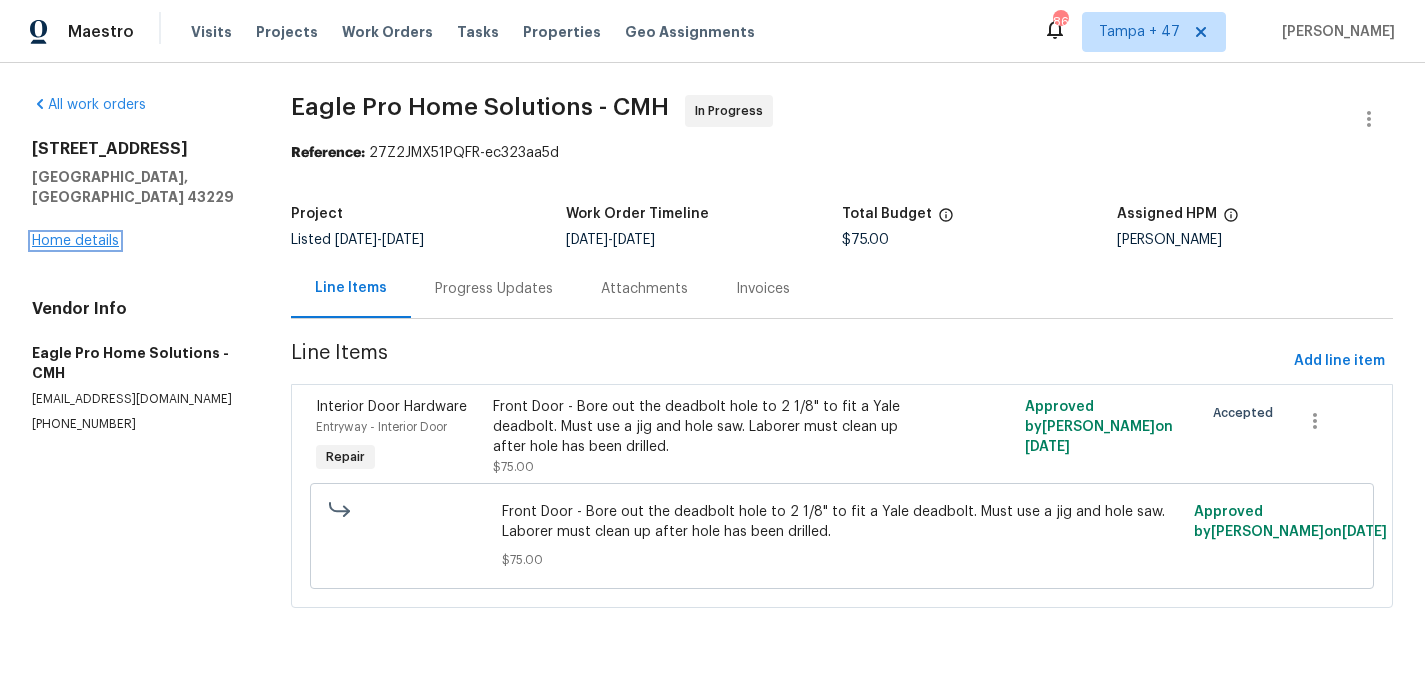 click on "Home details" at bounding box center (75, 241) 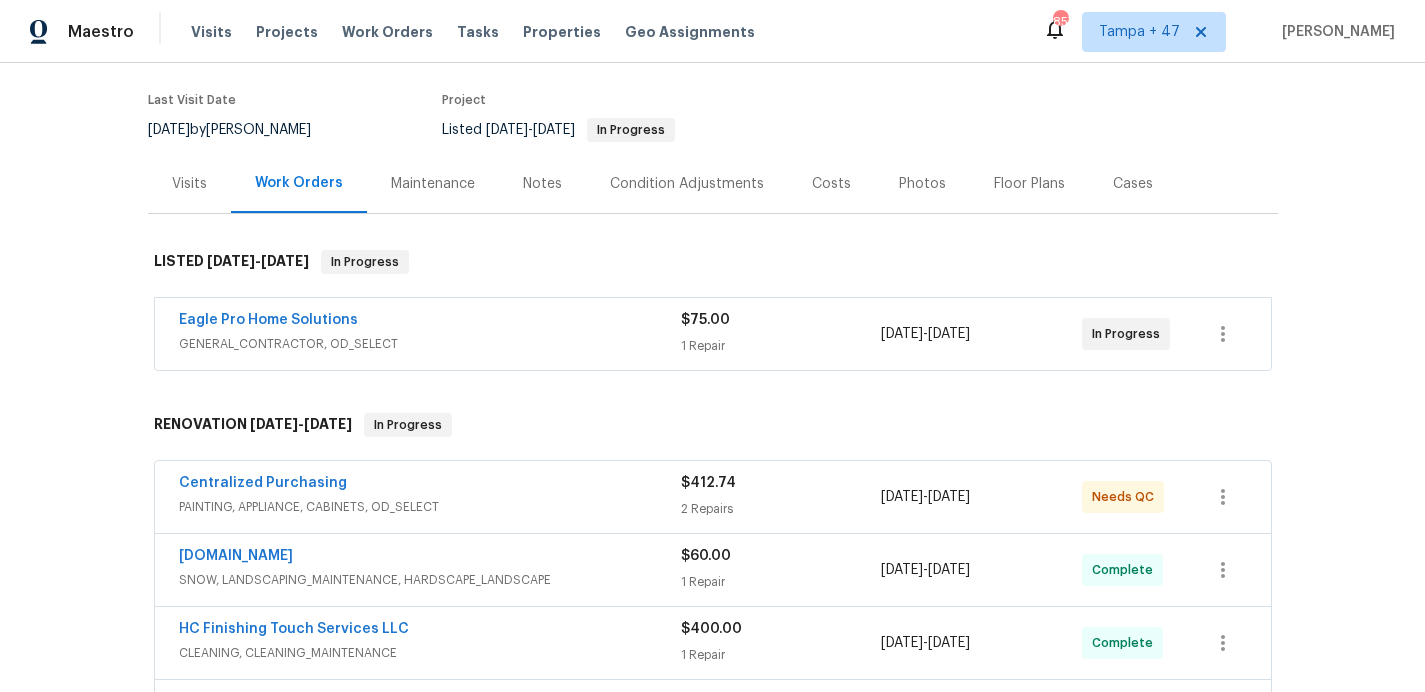 scroll, scrollTop: 522, scrollLeft: 0, axis: vertical 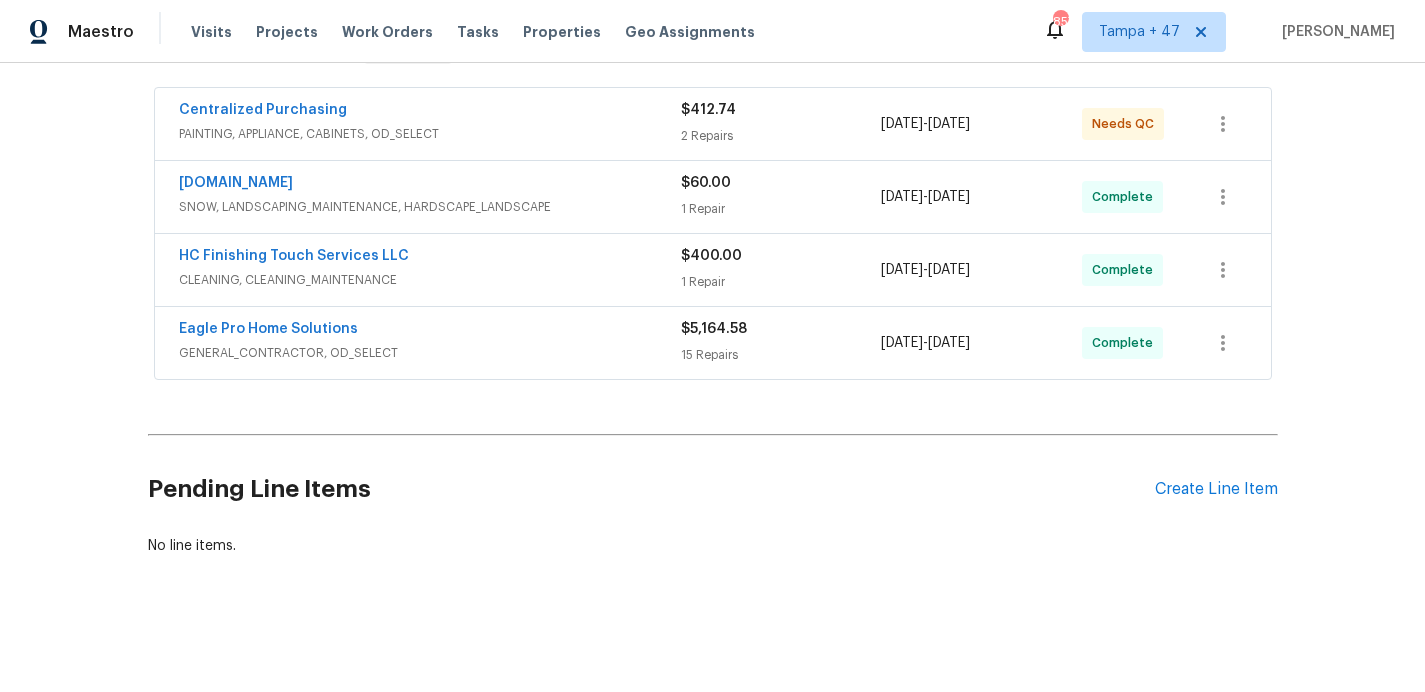 click on "Eagle Pro Home Solutions" at bounding box center (430, 331) 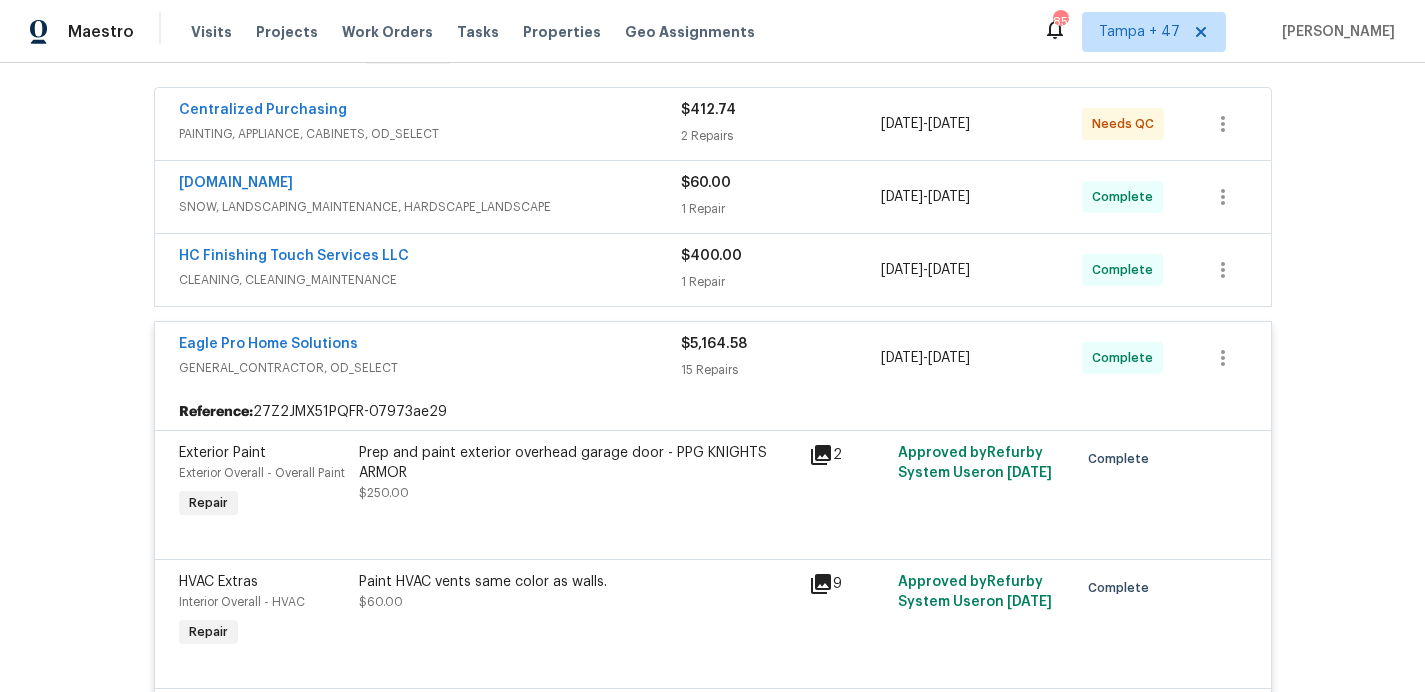 click on "CLEANING, CLEANING_MAINTENANCE" at bounding box center (430, 280) 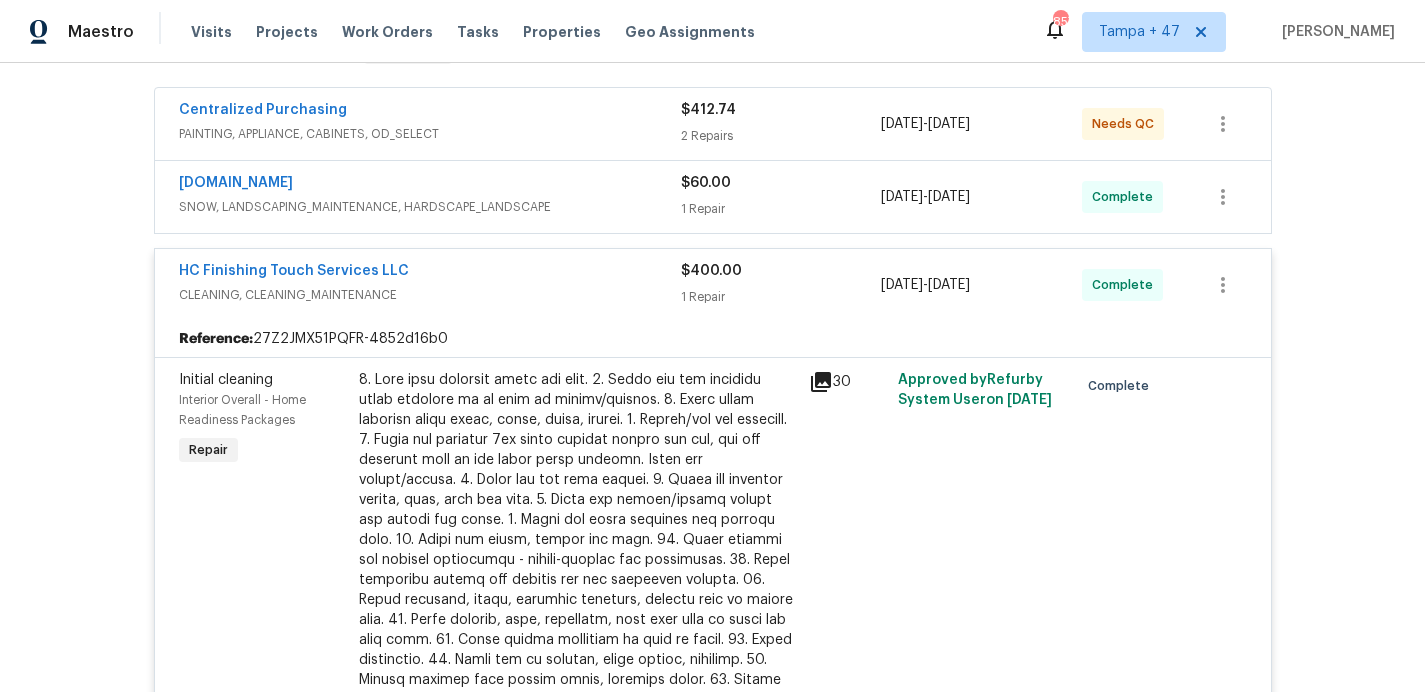 click on "SNOW, LANDSCAPING_MAINTENANCE, HARDSCAPE_LANDSCAPE" at bounding box center [430, 207] 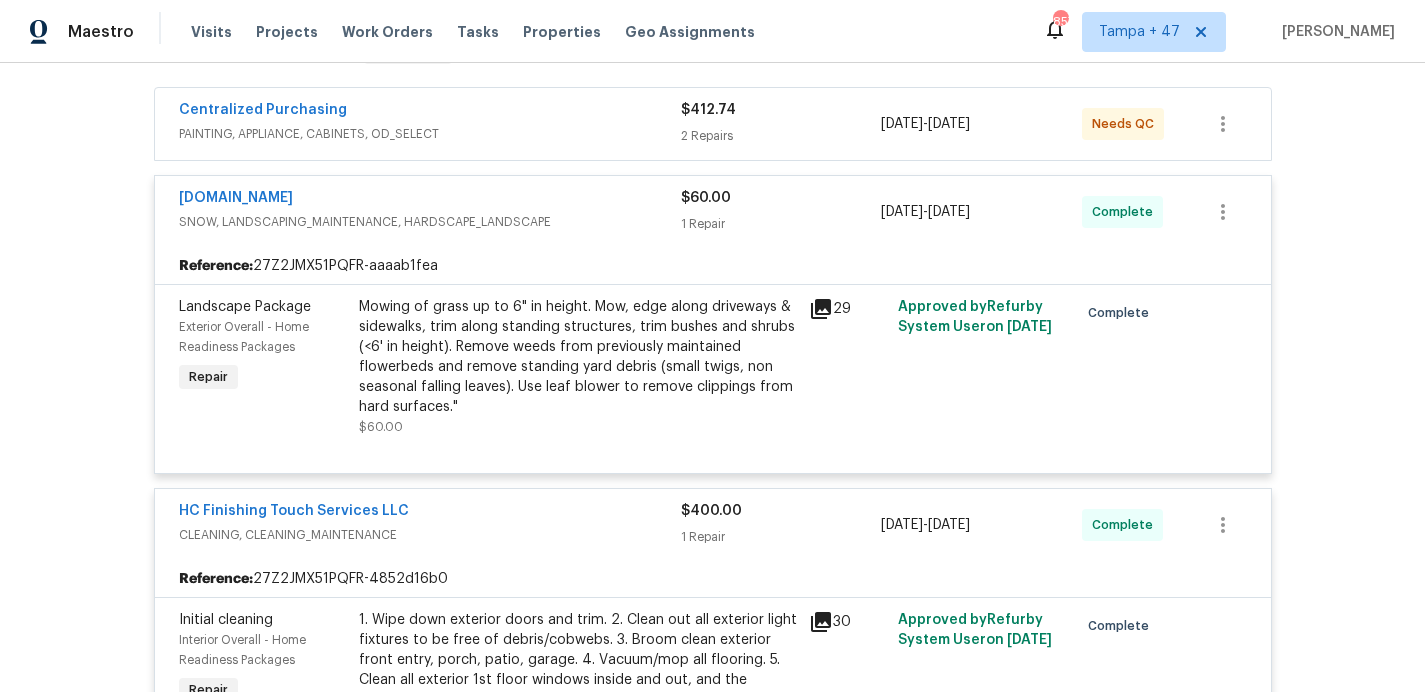 click on "Centralized Purchasing" at bounding box center [430, 112] 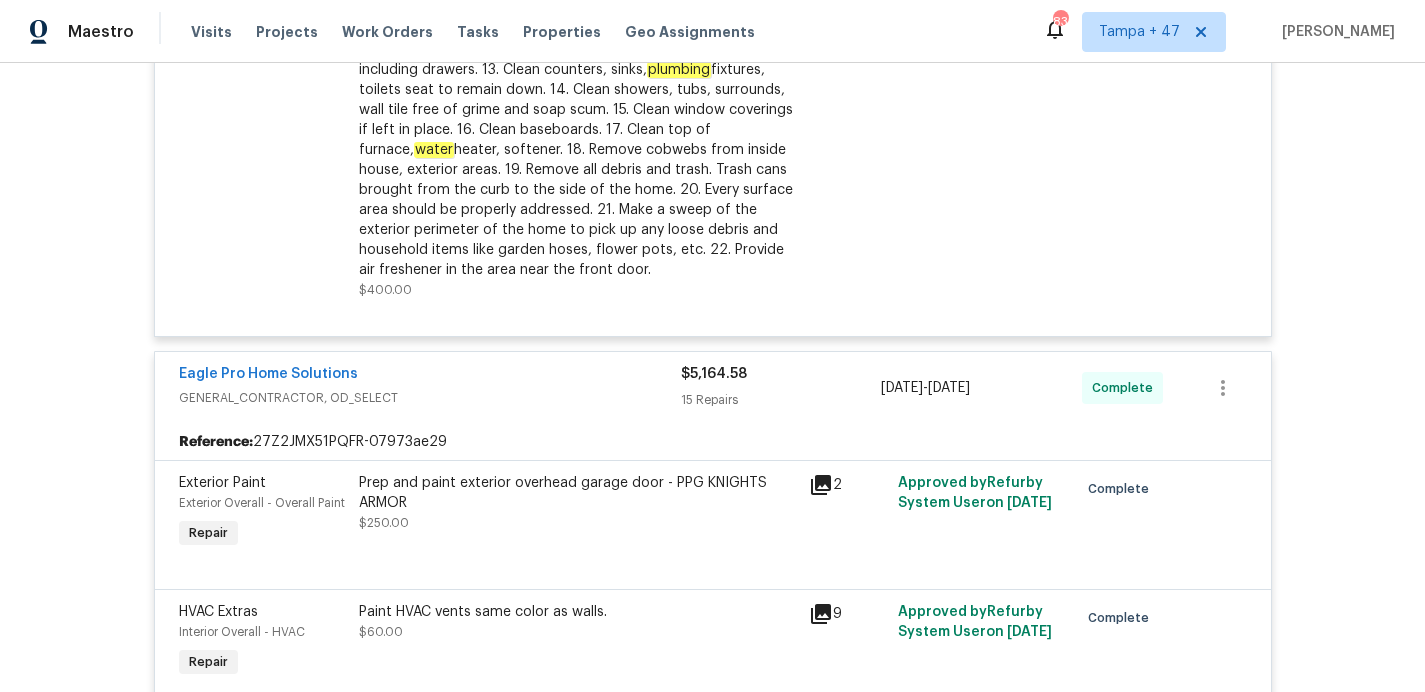 scroll, scrollTop: 0, scrollLeft: 0, axis: both 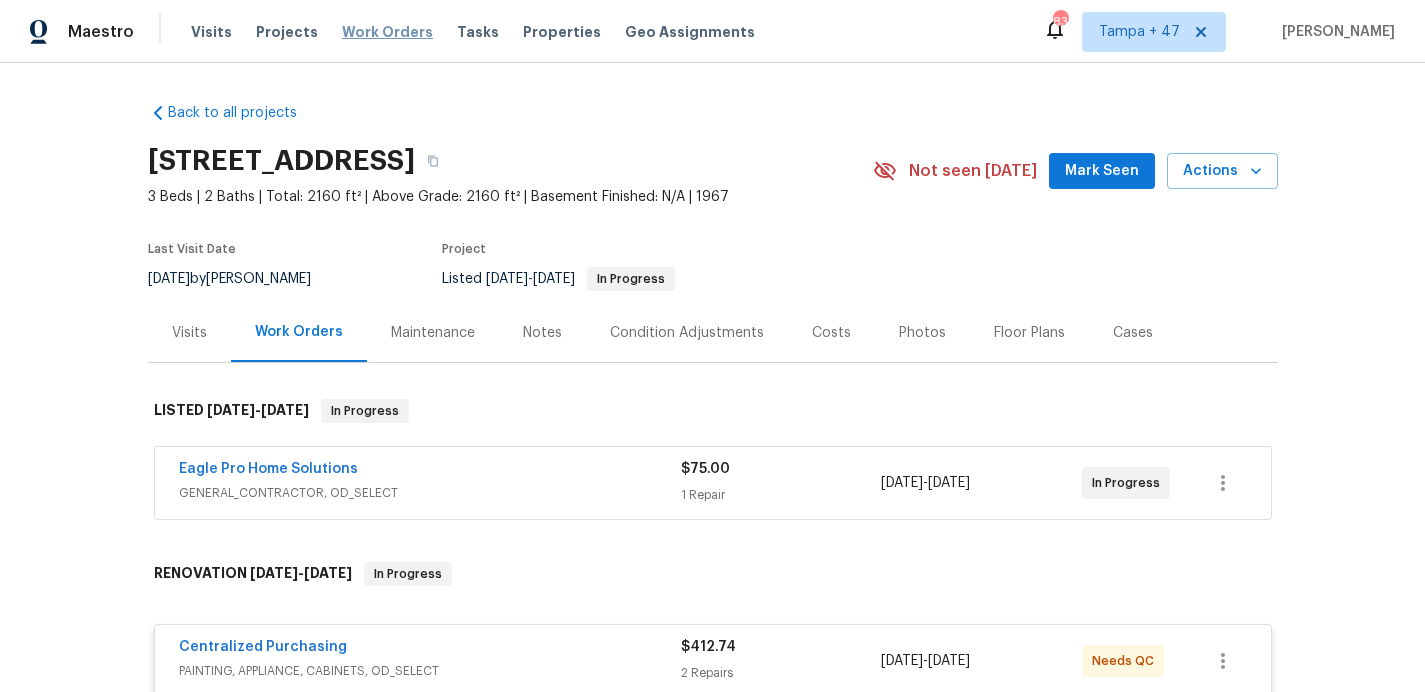 click on "Work Orders" at bounding box center (387, 32) 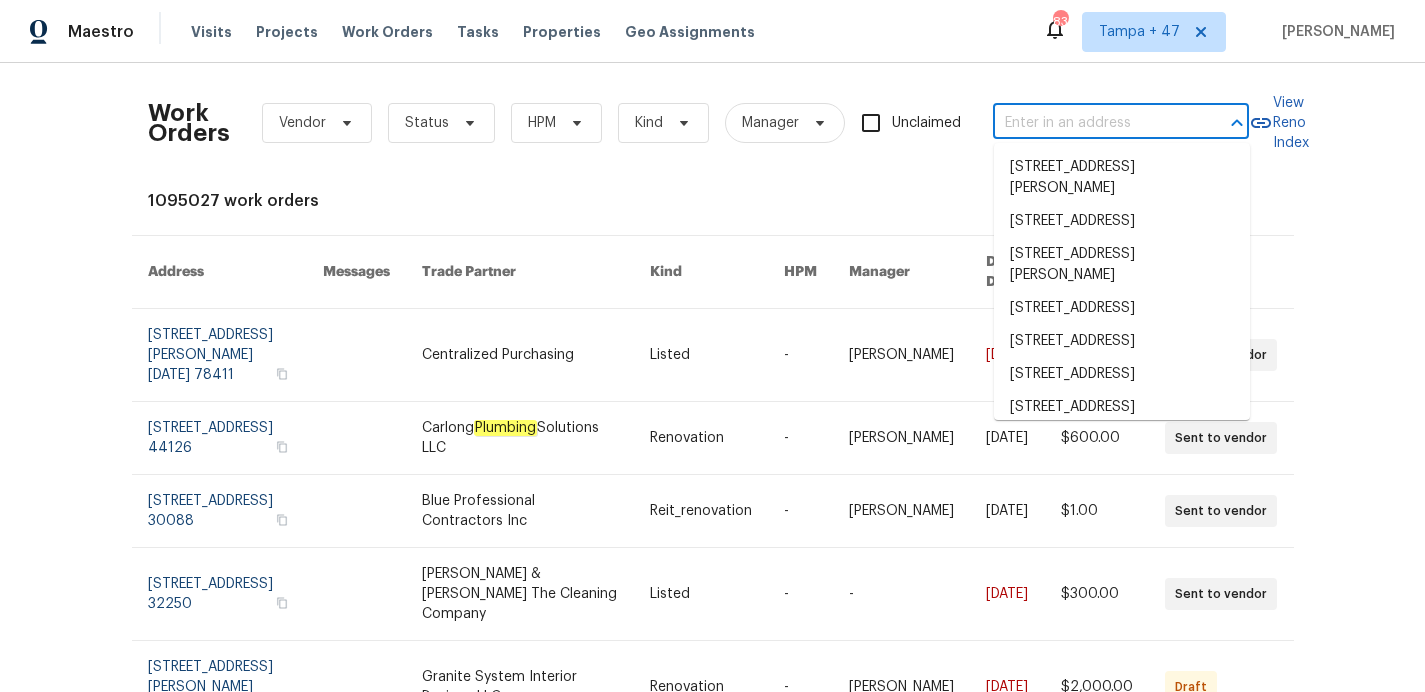 click at bounding box center (1093, 123) 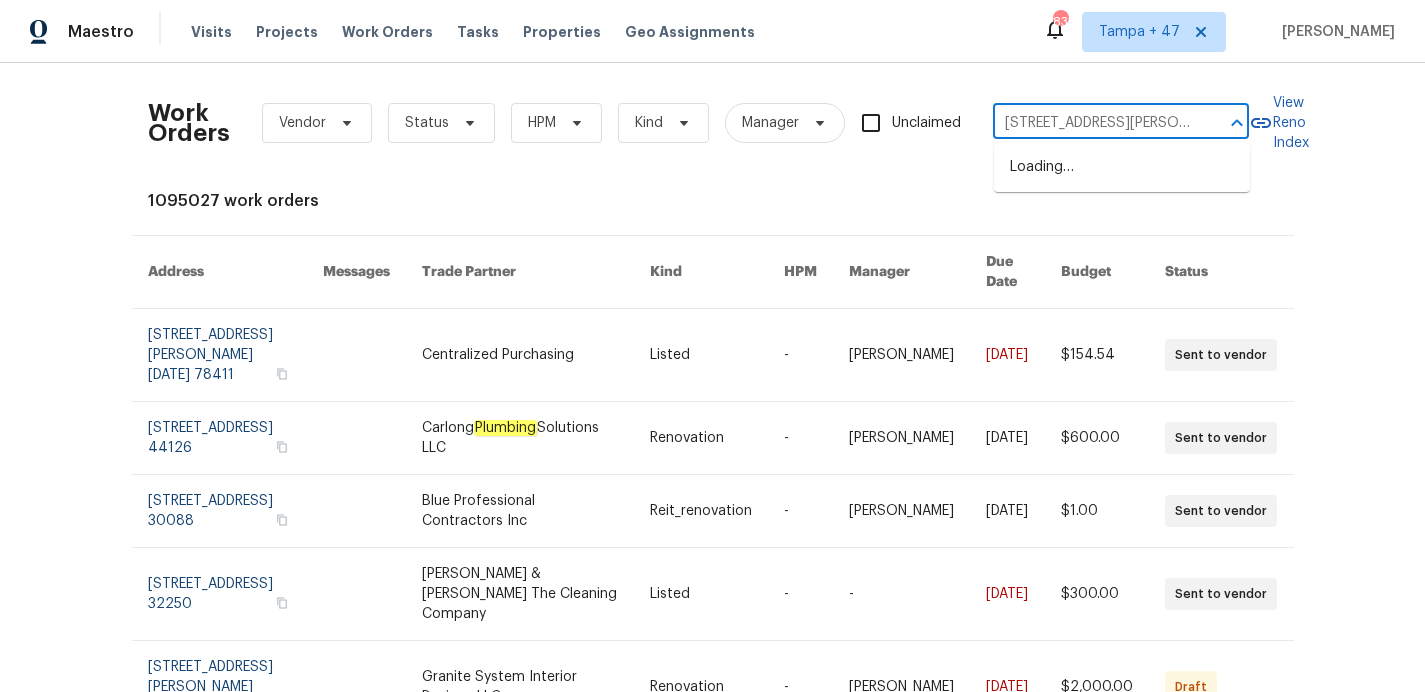 scroll, scrollTop: 0, scrollLeft: 81, axis: horizontal 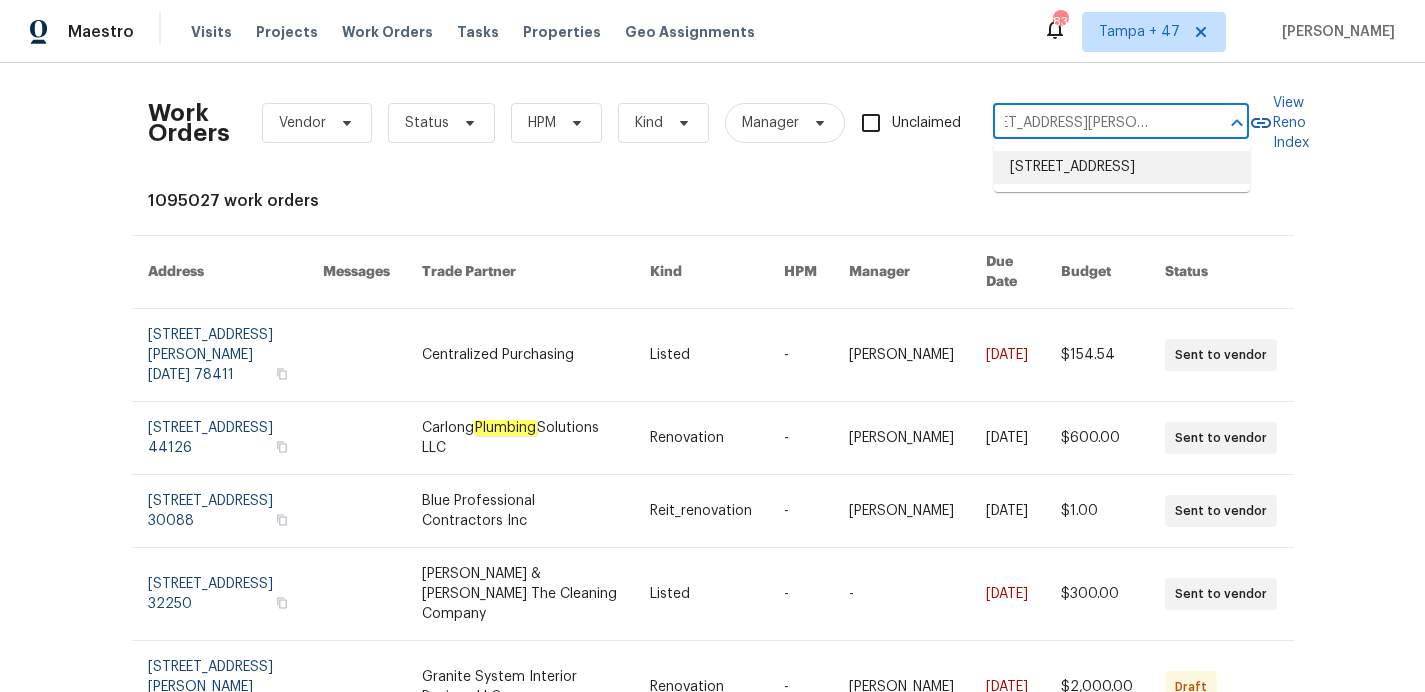 click on "[STREET_ADDRESS]" at bounding box center (1122, 167) 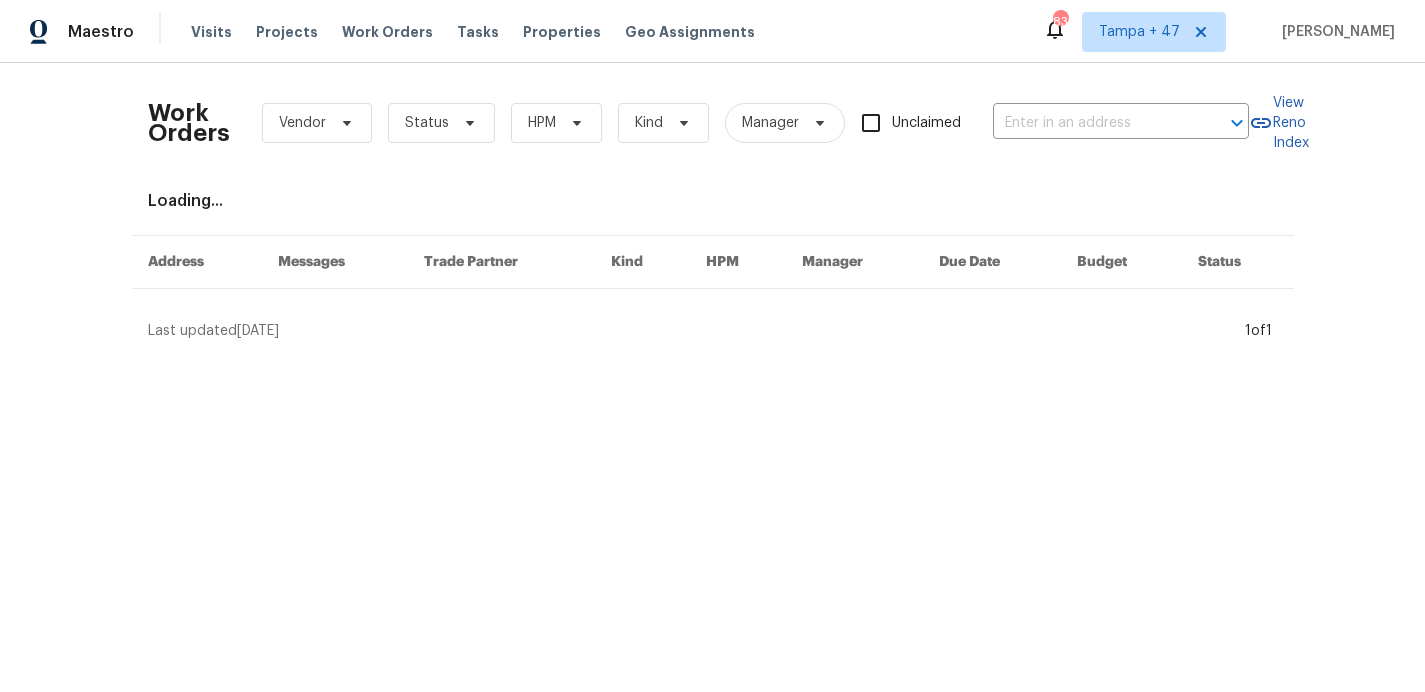 type on "[STREET_ADDRESS]" 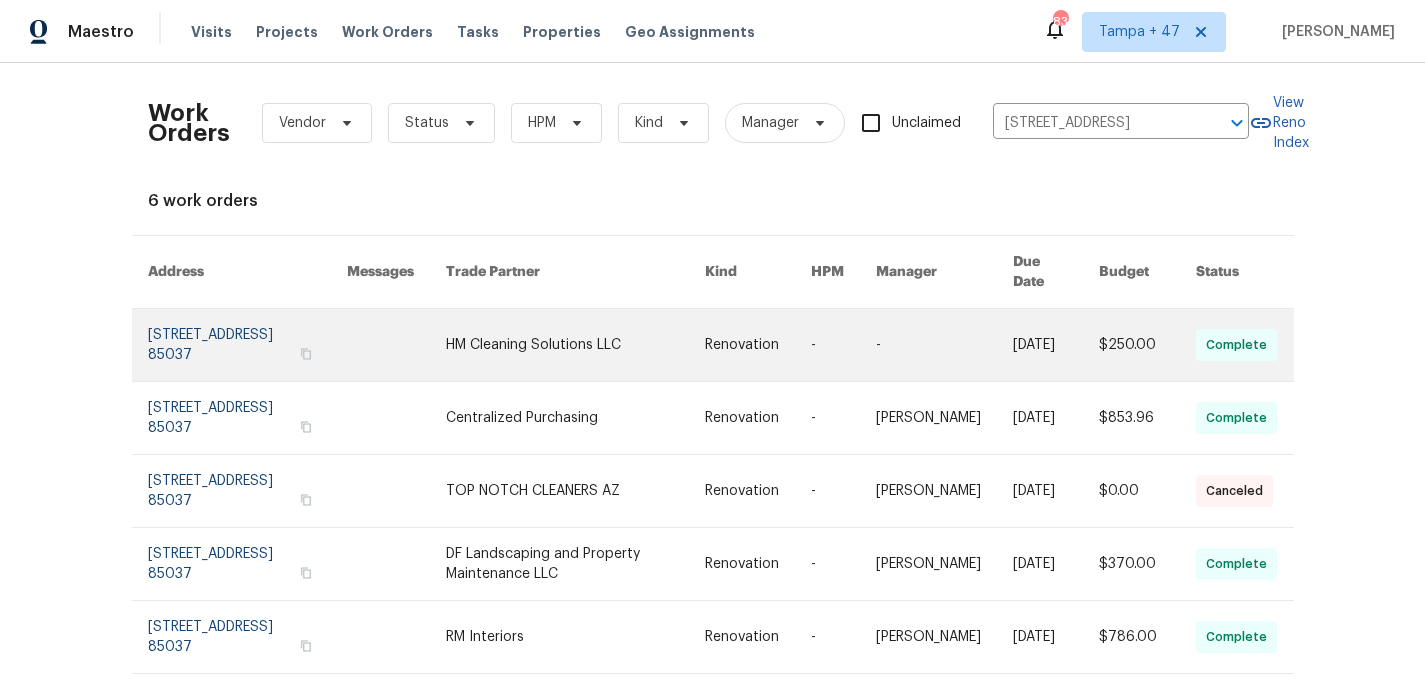 click at bounding box center (247, 345) 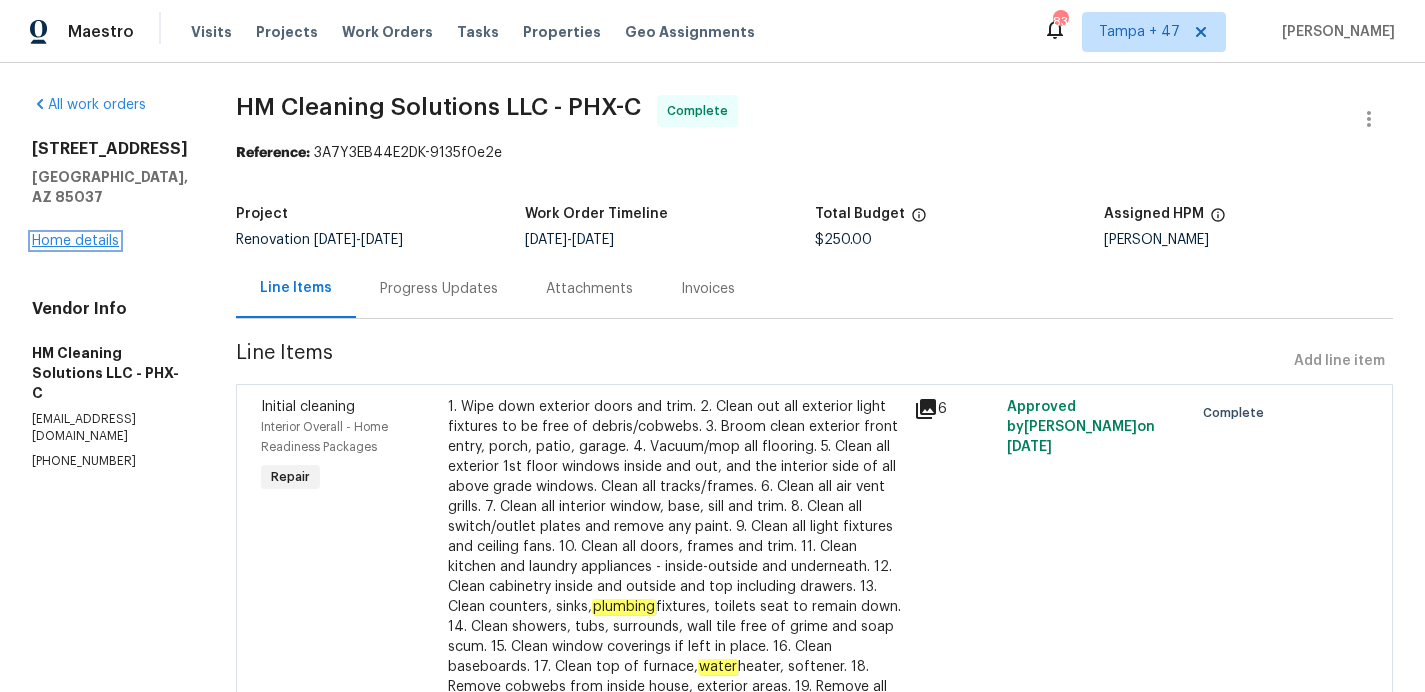click on "Home details" at bounding box center (75, 241) 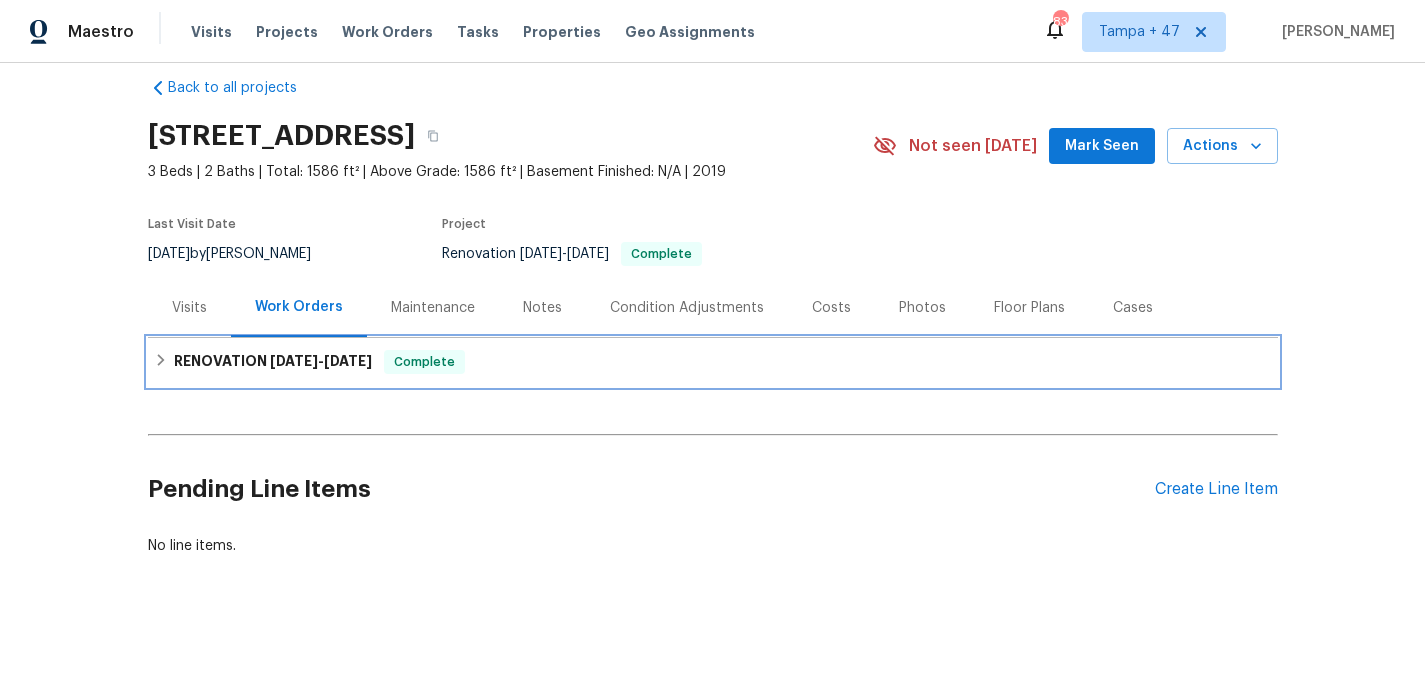 click on "Complete" at bounding box center [424, 362] 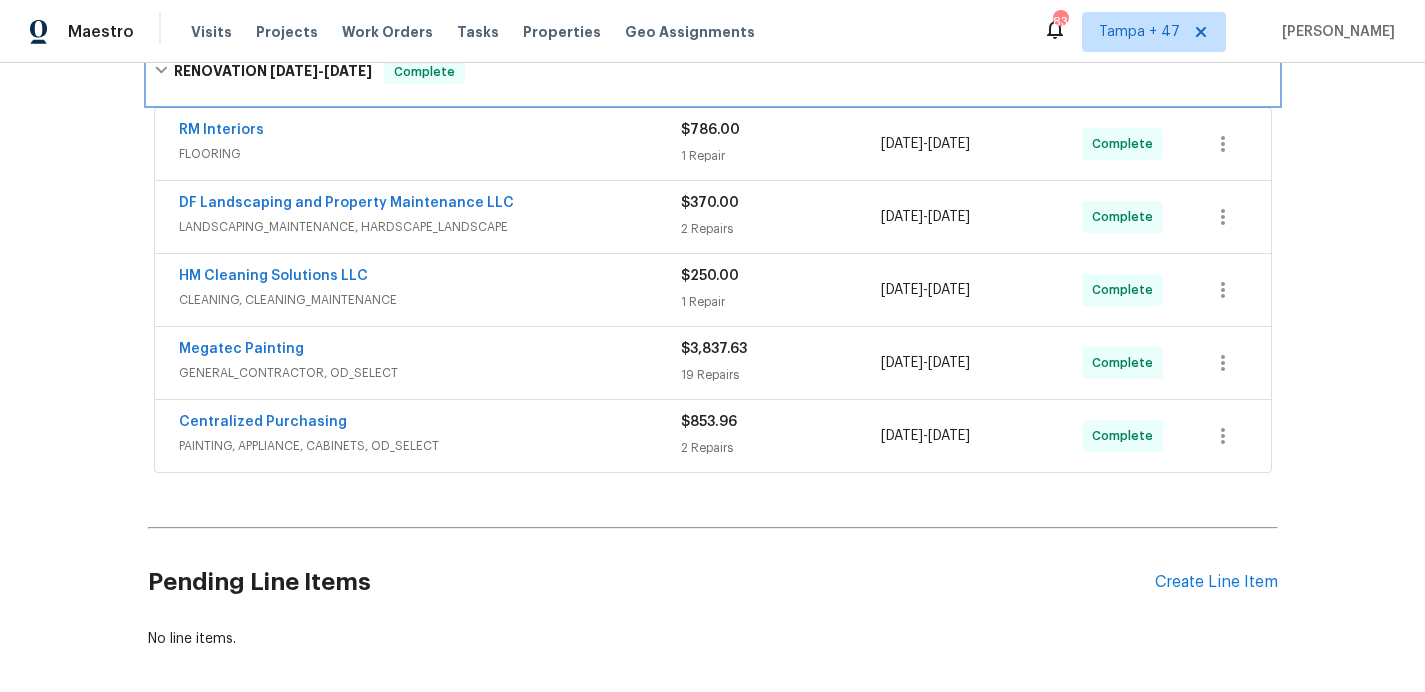 scroll, scrollTop: 381, scrollLeft: 0, axis: vertical 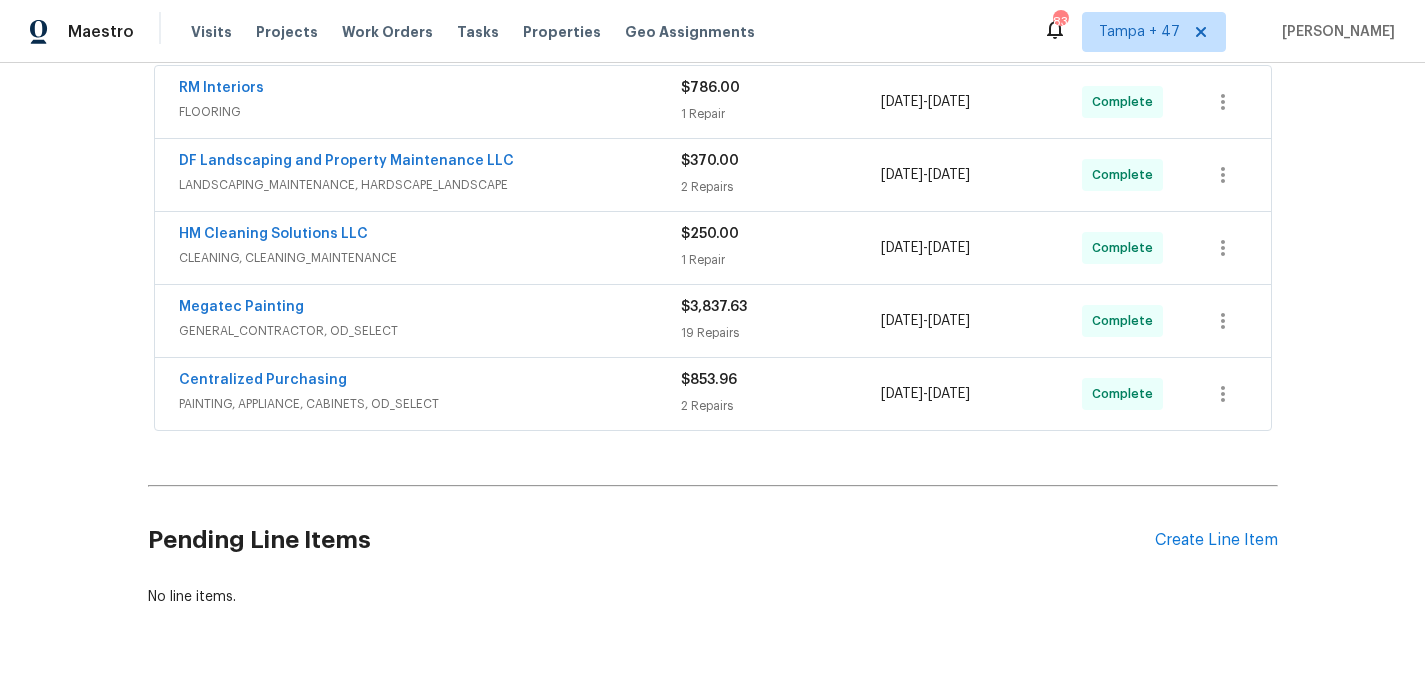 click on "PAINTING, APPLIANCE, CABINETS, OD_SELECT" at bounding box center (430, 404) 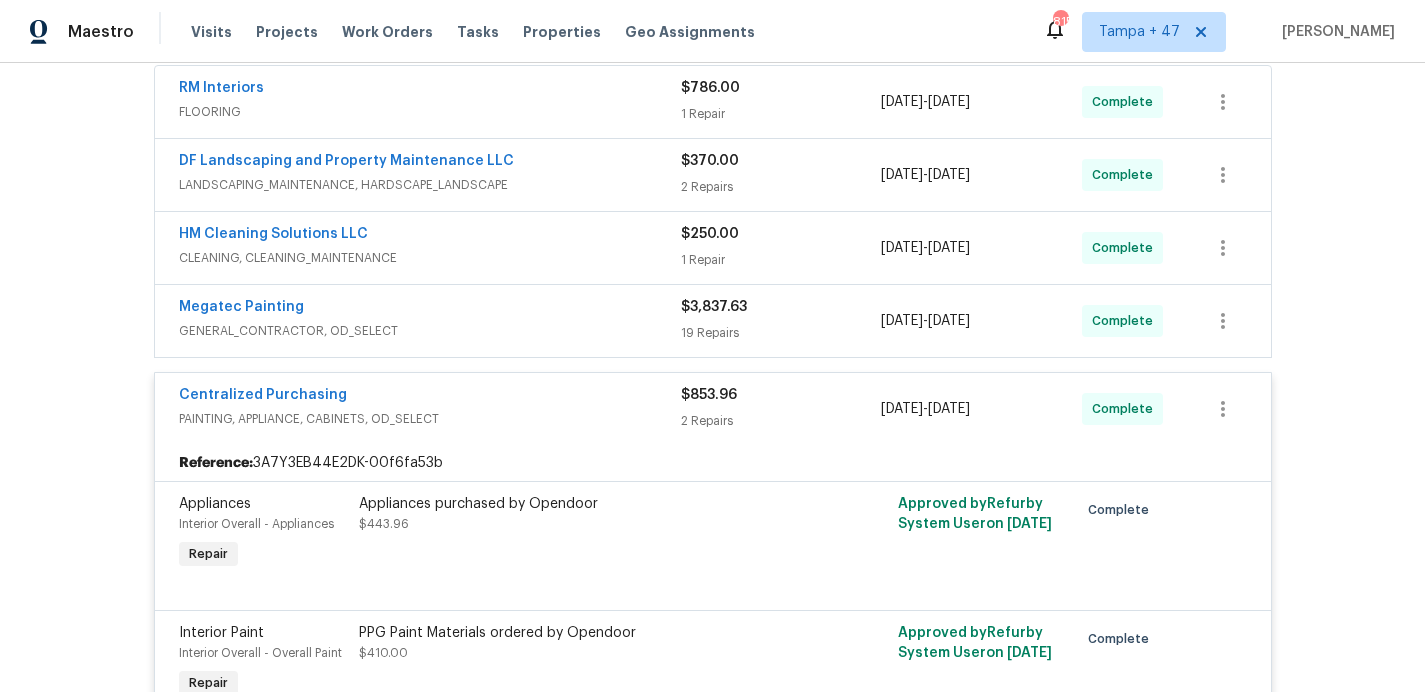 click on "GENERAL_CONTRACTOR, OD_SELECT" at bounding box center (430, 331) 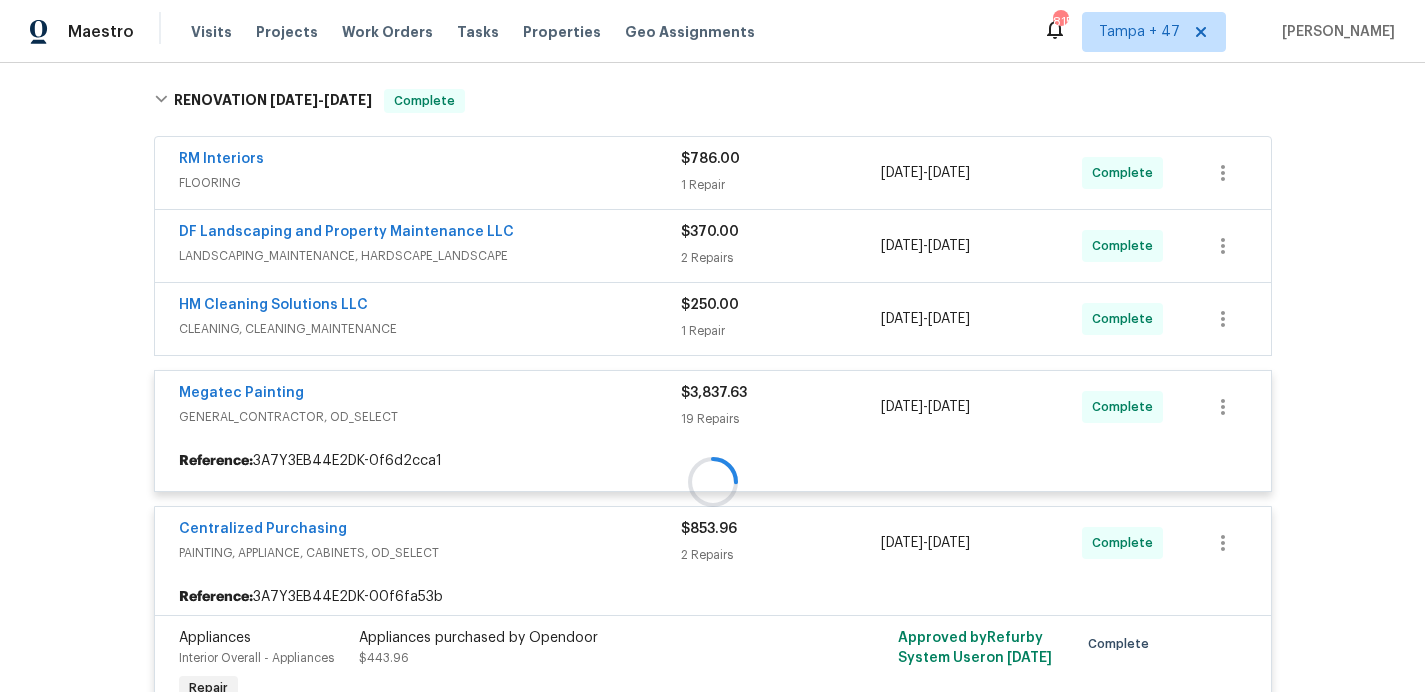 scroll, scrollTop: 313, scrollLeft: 0, axis: vertical 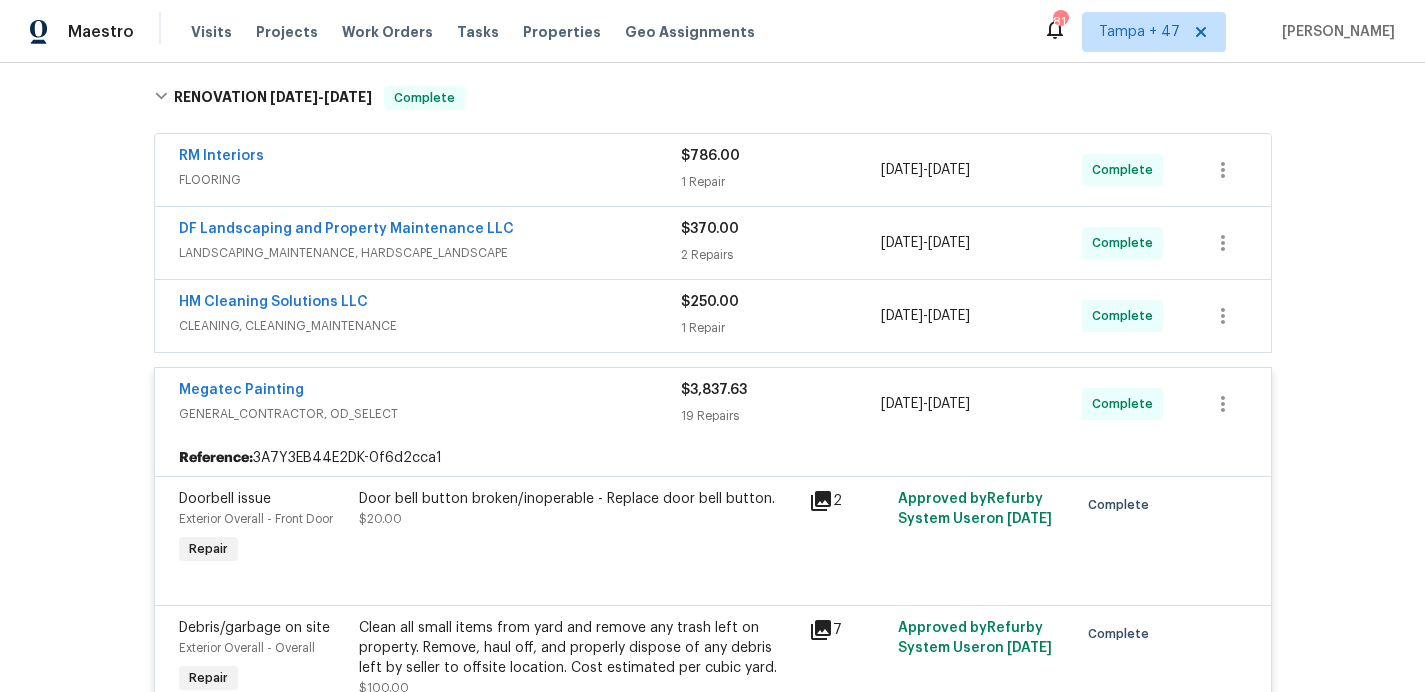 click on "HM Cleaning Solutions LLC" at bounding box center [430, 304] 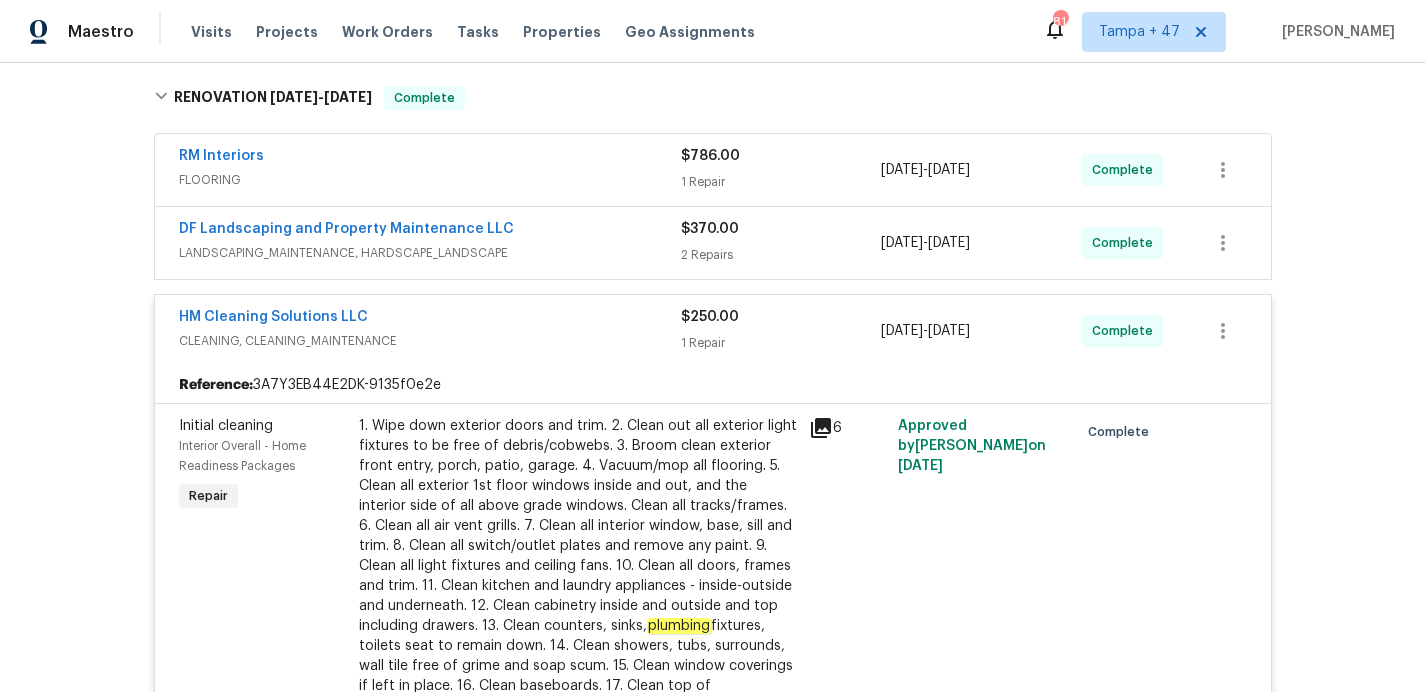 click on "LANDSCAPING_MAINTENANCE, HARDSCAPE_LANDSCAPE" at bounding box center (430, 253) 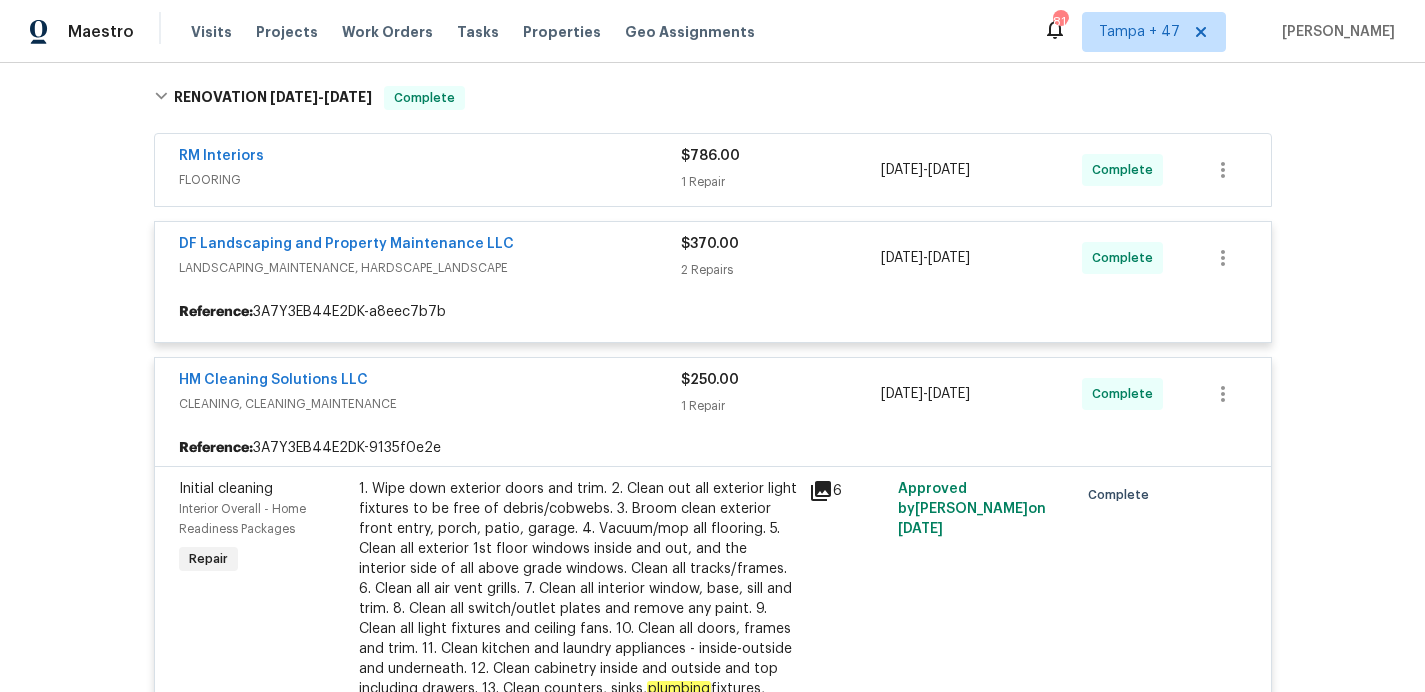 click at bounding box center [713, 2250] 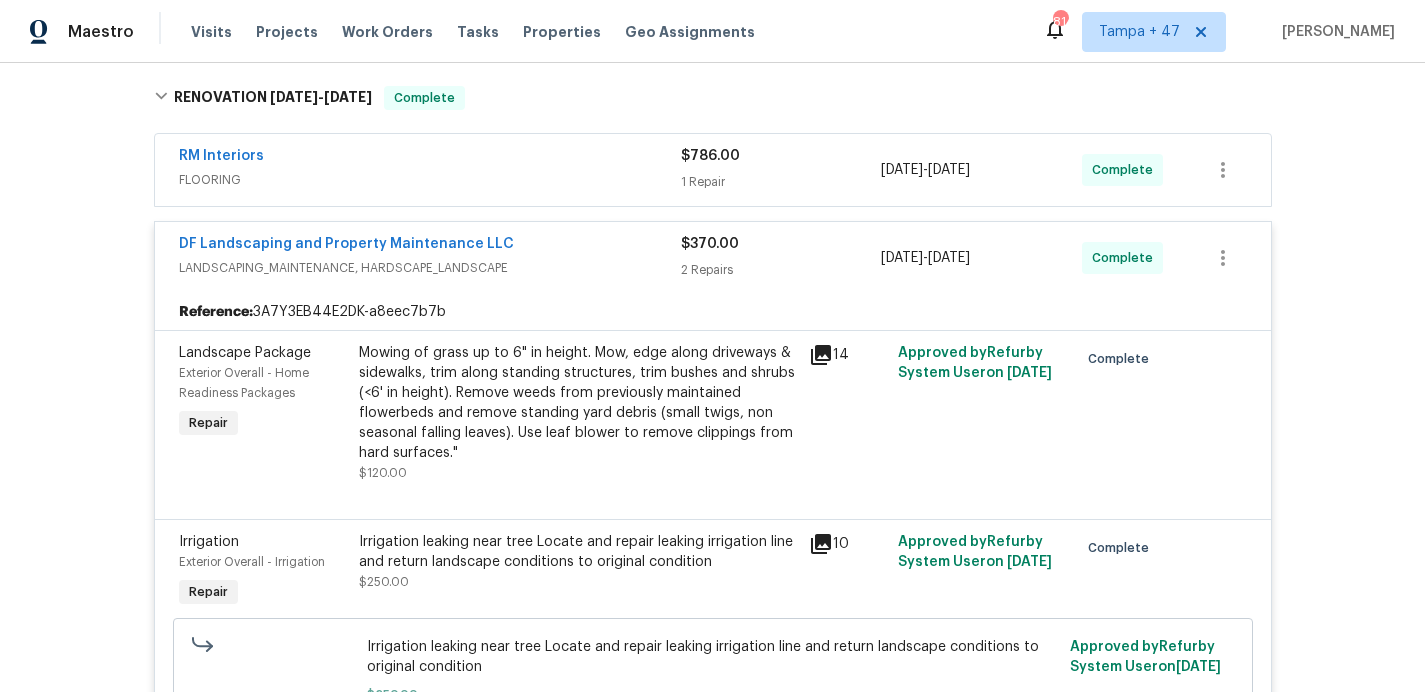 click on "RM Interiors" at bounding box center (430, 158) 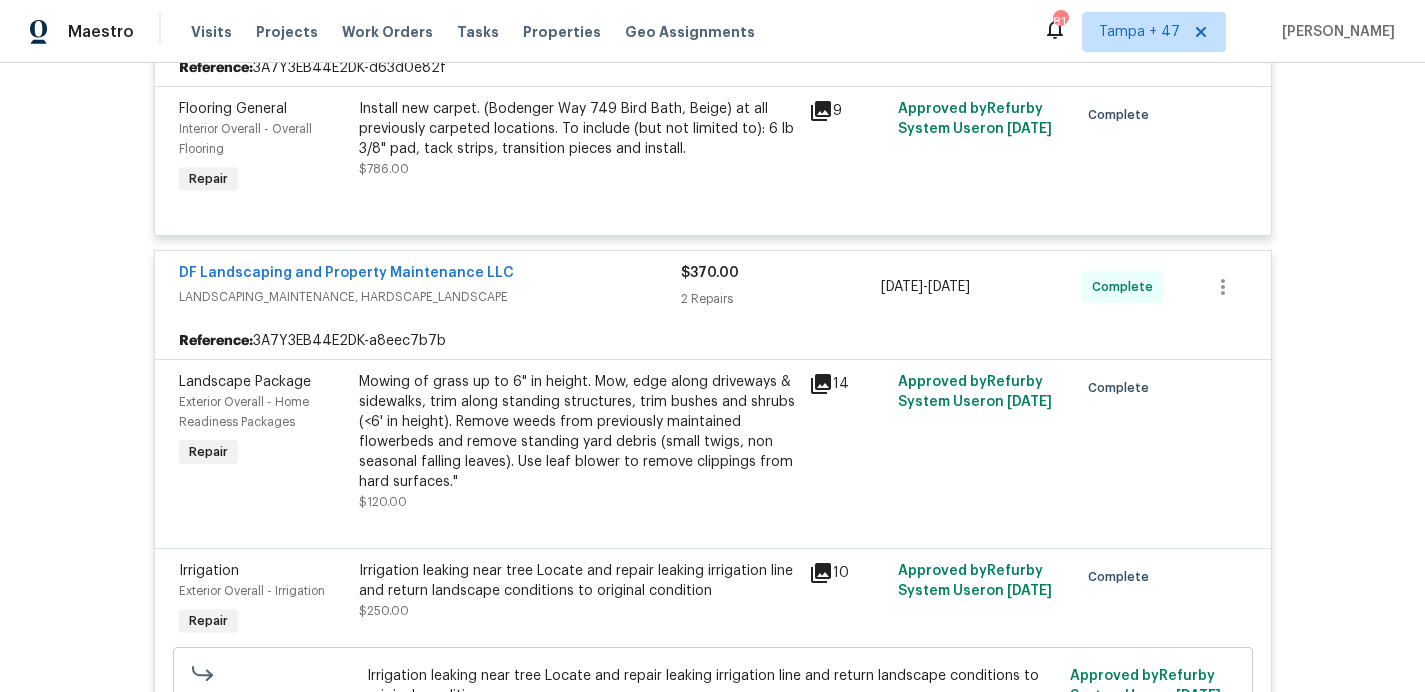 scroll, scrollTop: 485, scrollLeft: 0, axis: vertical 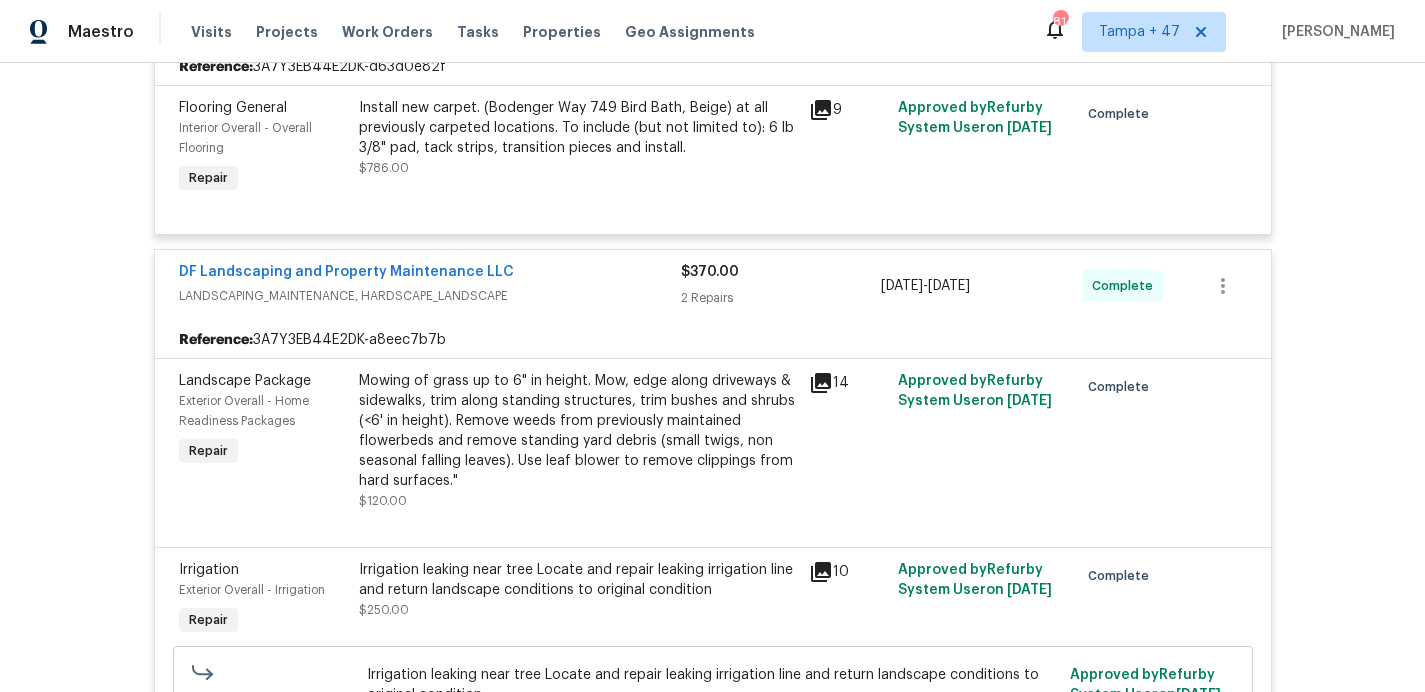 click on "Mowing of grass up to 6" in height. Mow, edge along driveways & sidewalks, trim along standing structures, trim bushes and shrubs (<6' in height). Remove weeds from previously maintained flowerbeds and remove standing yard debris (small twigs, non seasonal falling leaves).  Use leaf blower to remove clippings from hard surfaces."" at bounding box center (578, 431) 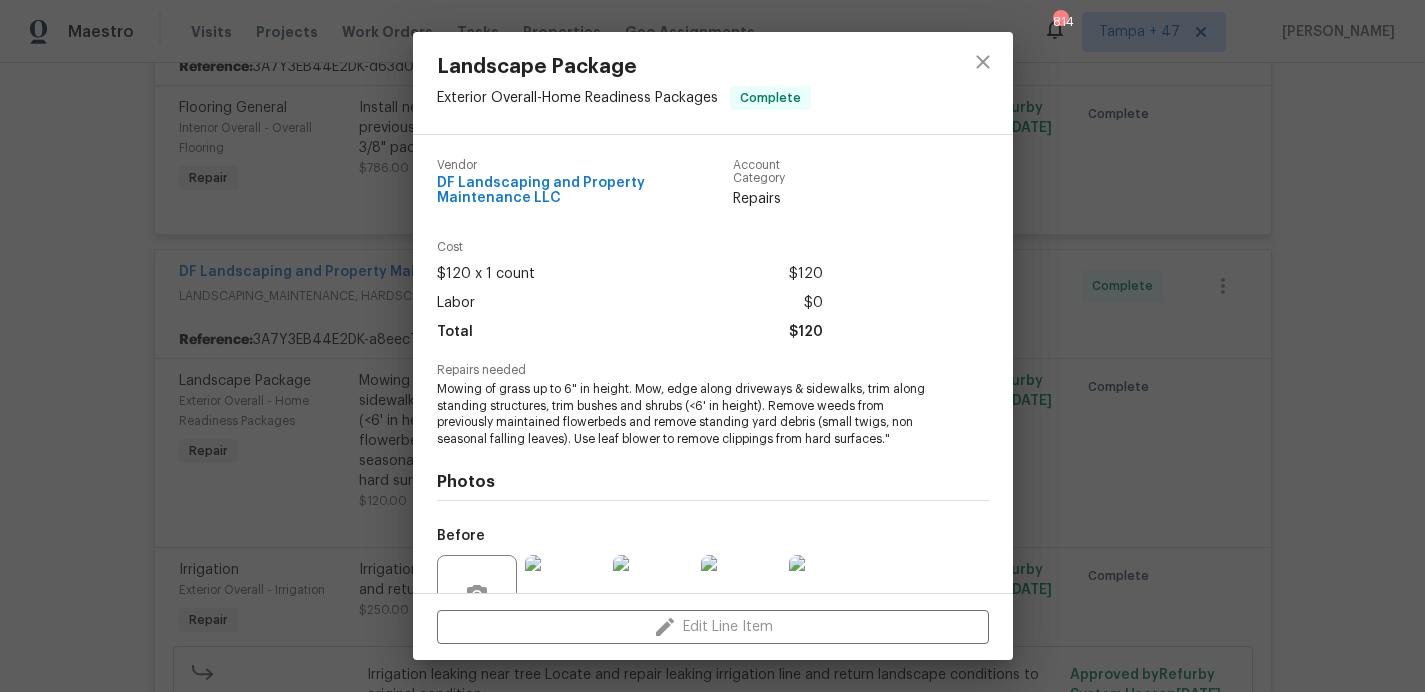 scroll, scrollTop: 192, scrollLeft: 0, axis: vertical 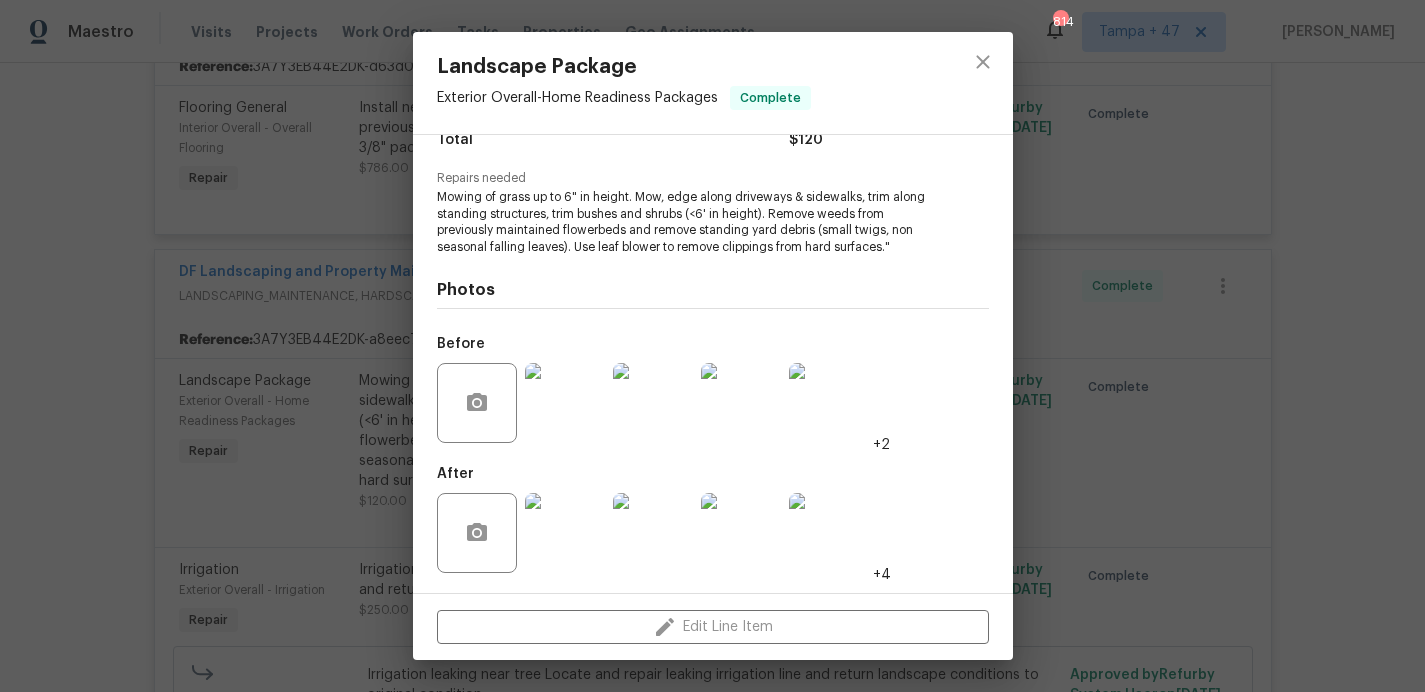 click at bounding box center [565, 403] 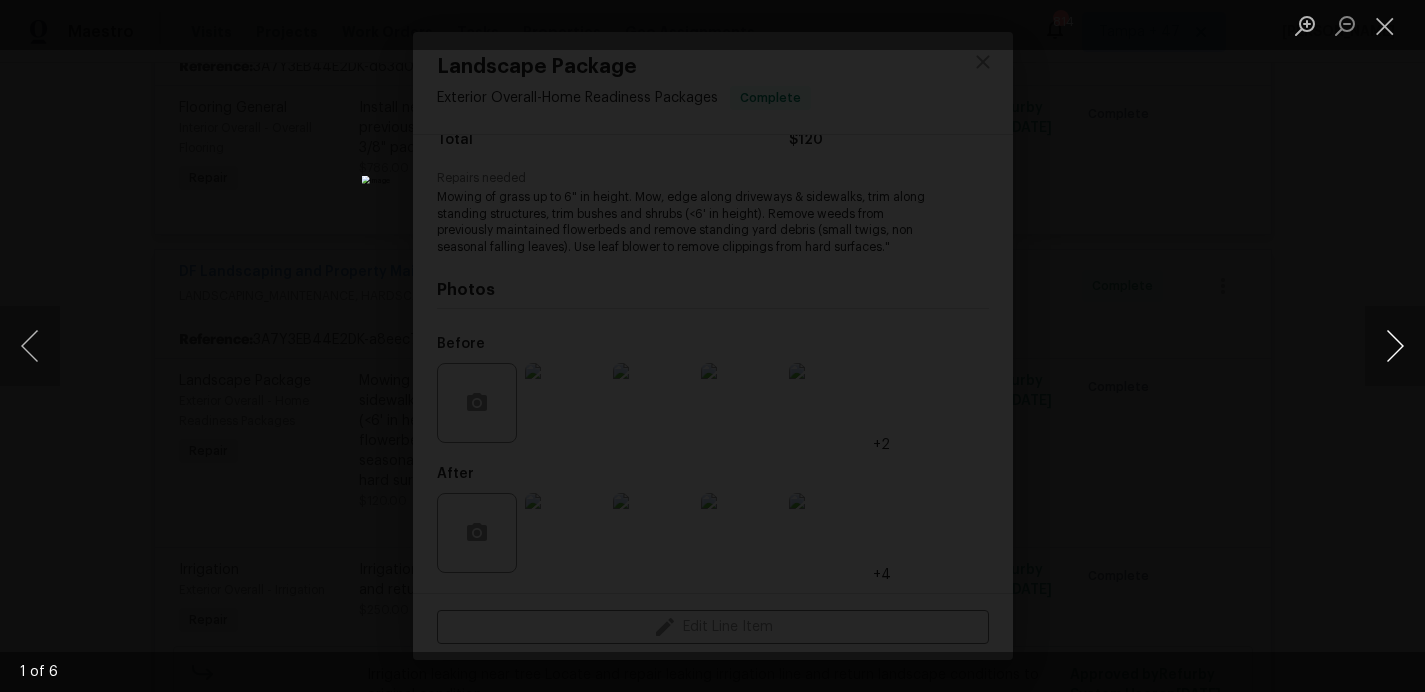 click at bounding box center (1395, 346) 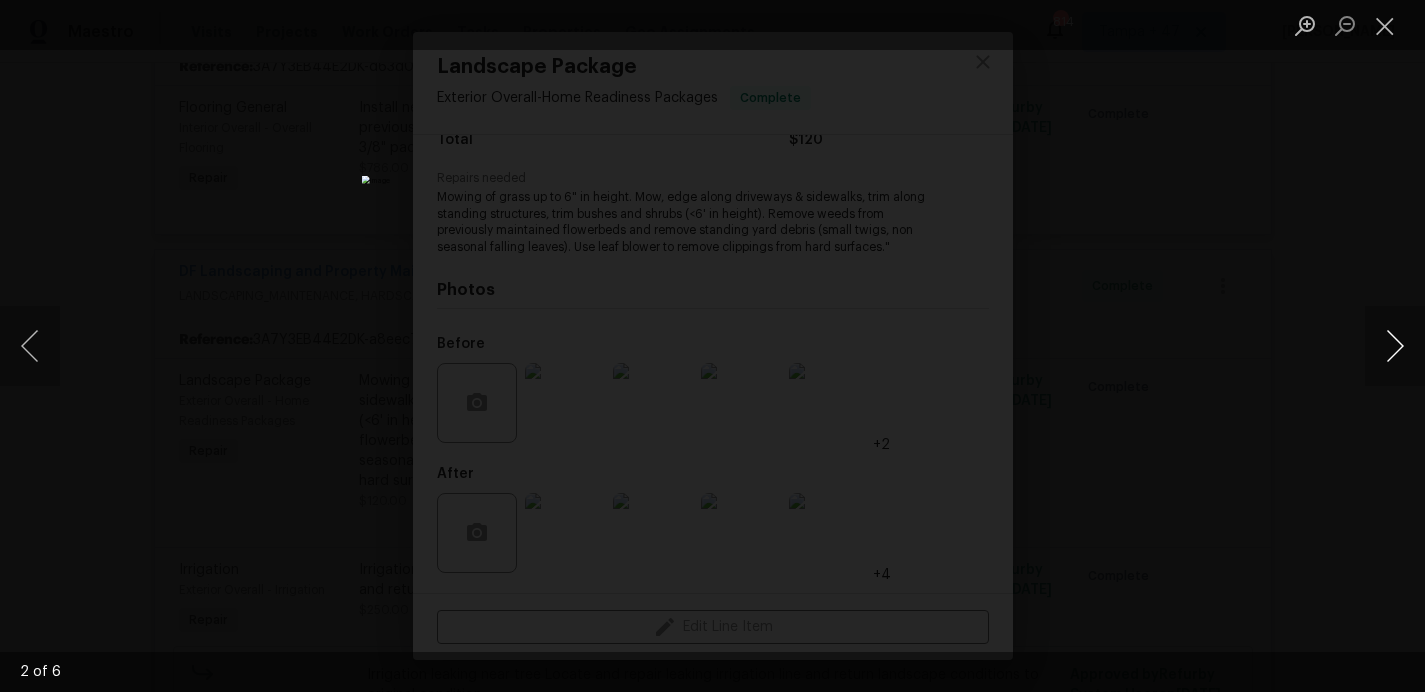 click at bounding box center [1395, 346] 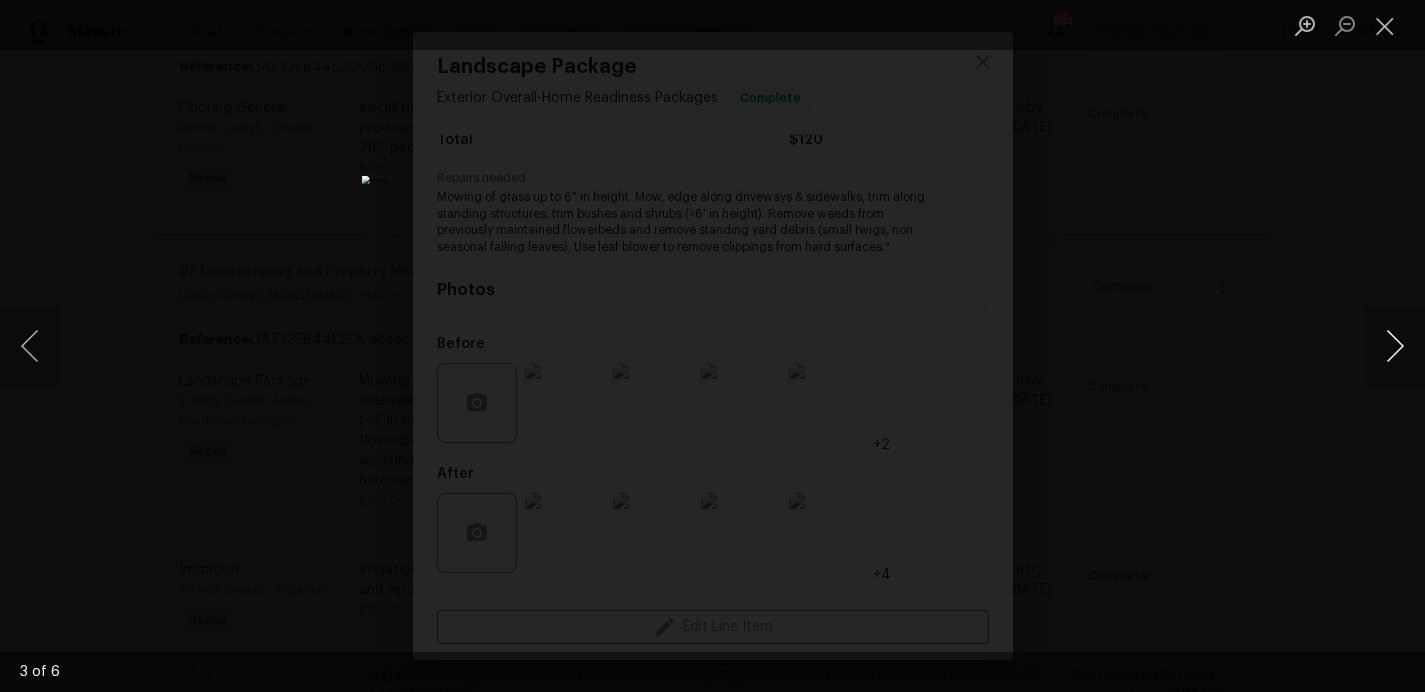 click at bounding box center [1395, 346] 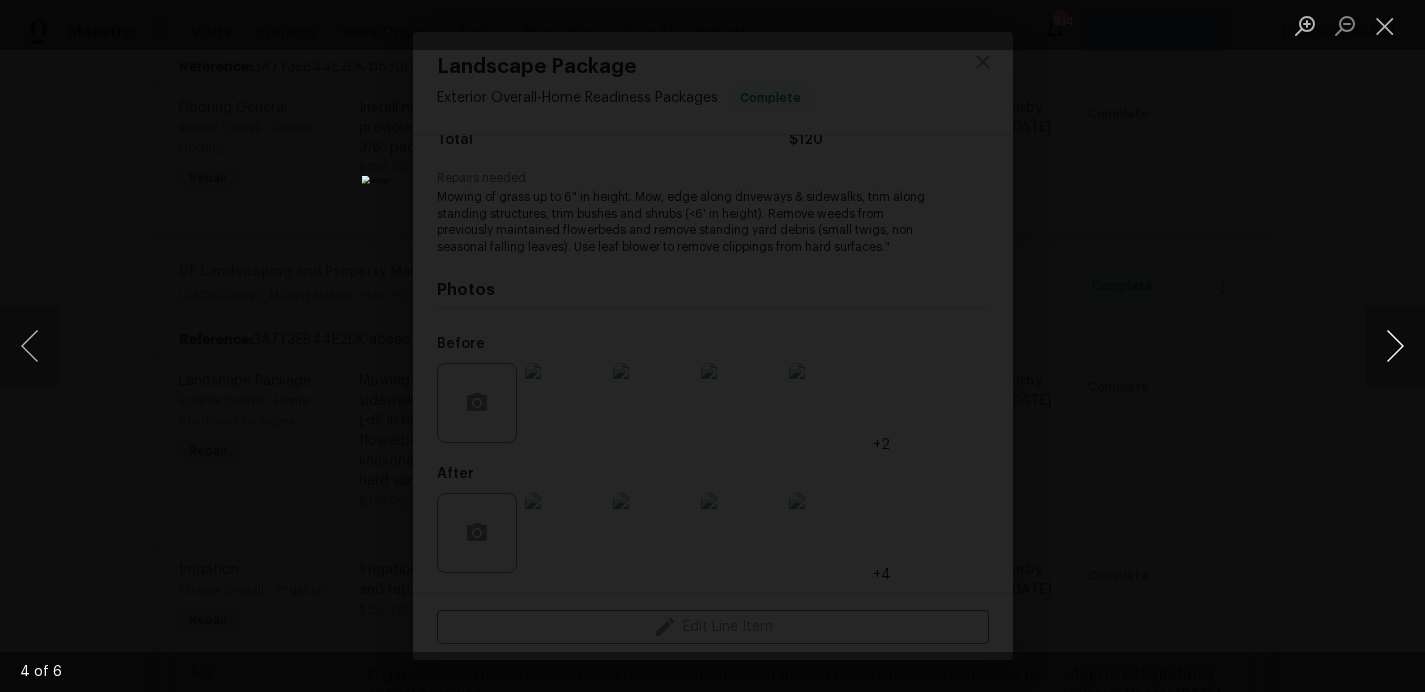 click at bounding box center [1395, 346] 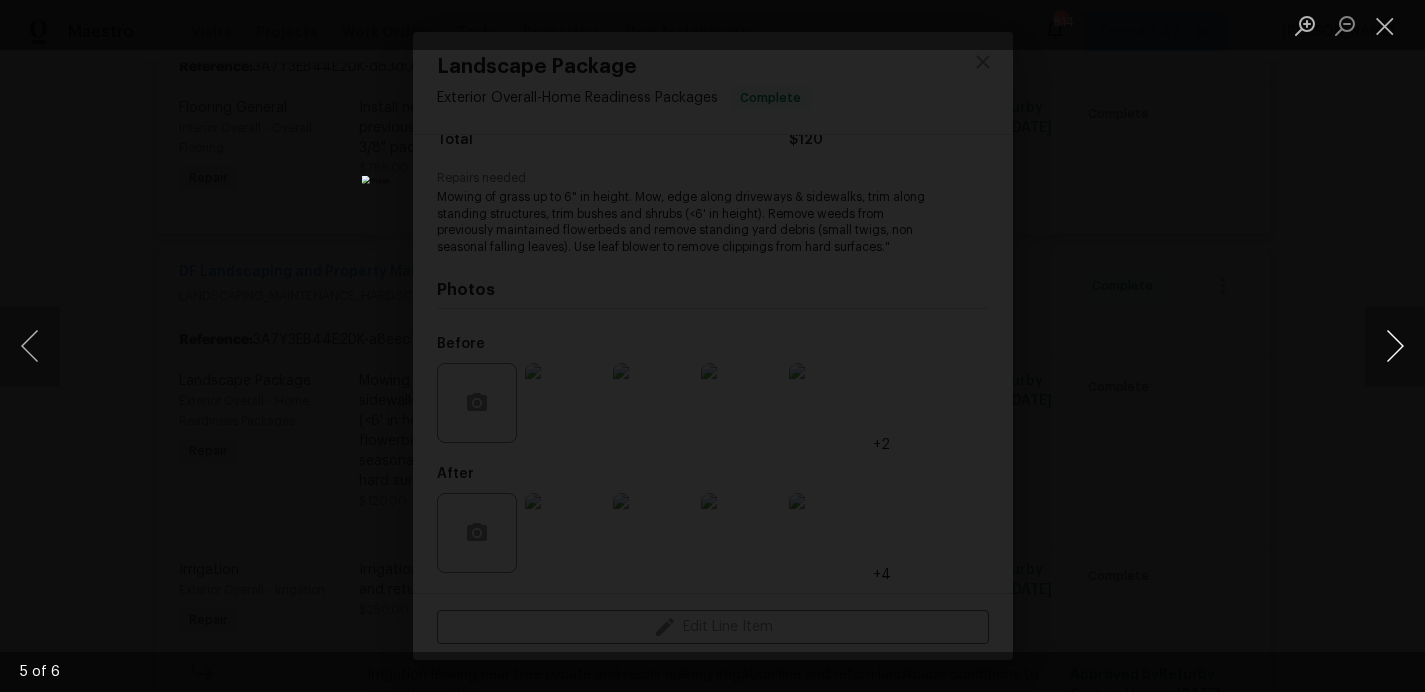 click at bounding box center (1395, 346) 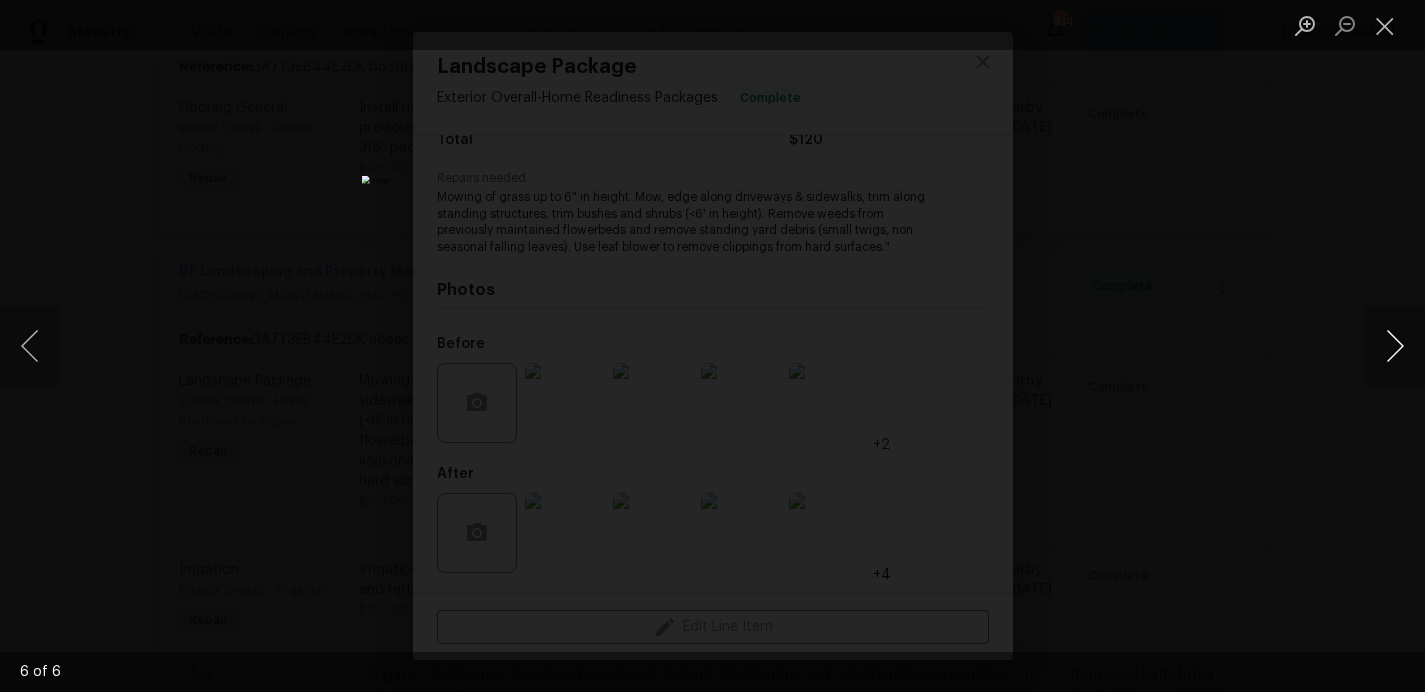 click at bounding box center (1395, 346) 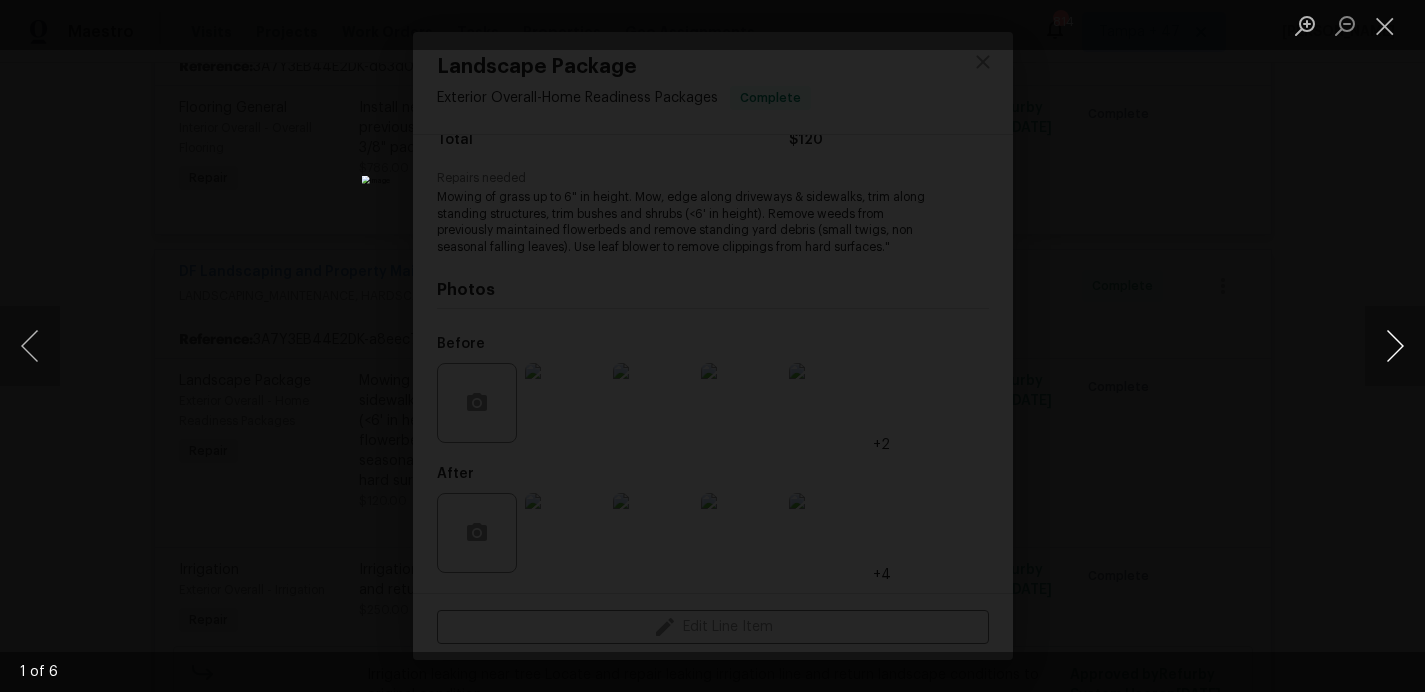 click at bounding box center (1395, 346) 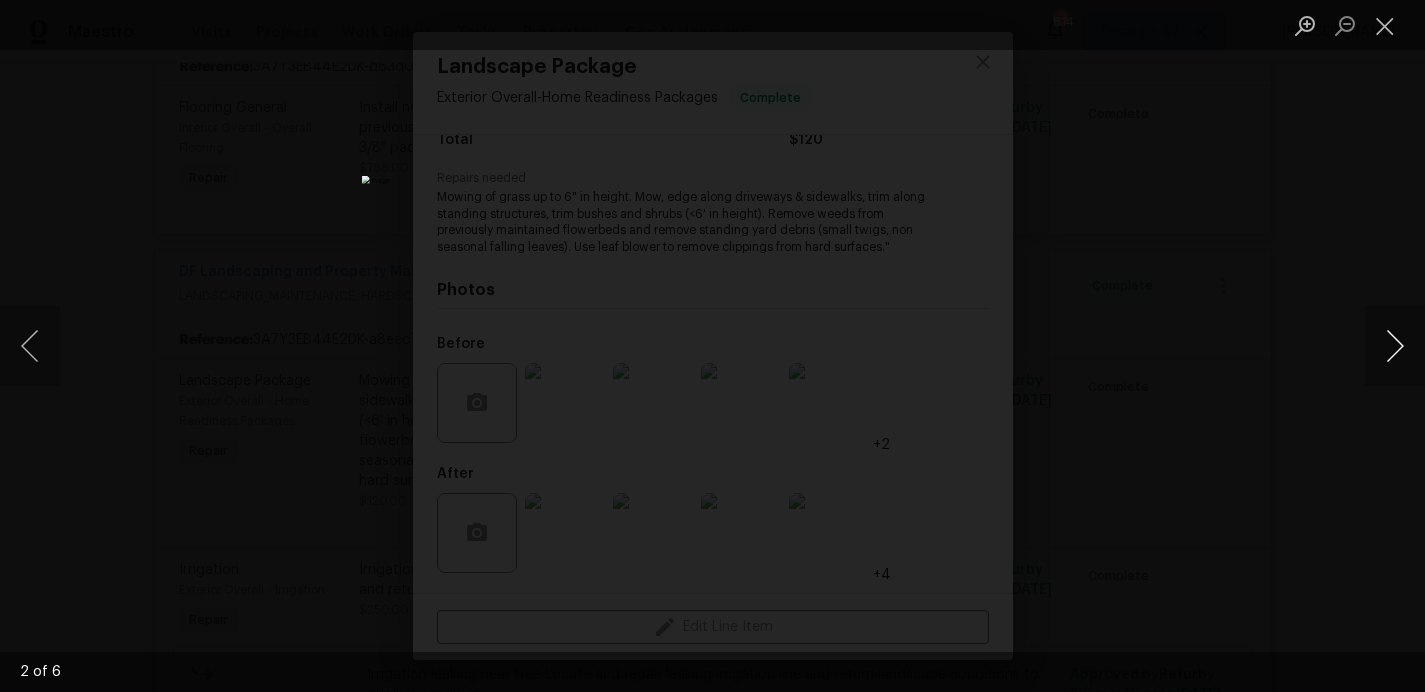 click at bounding box center (1395, 346) 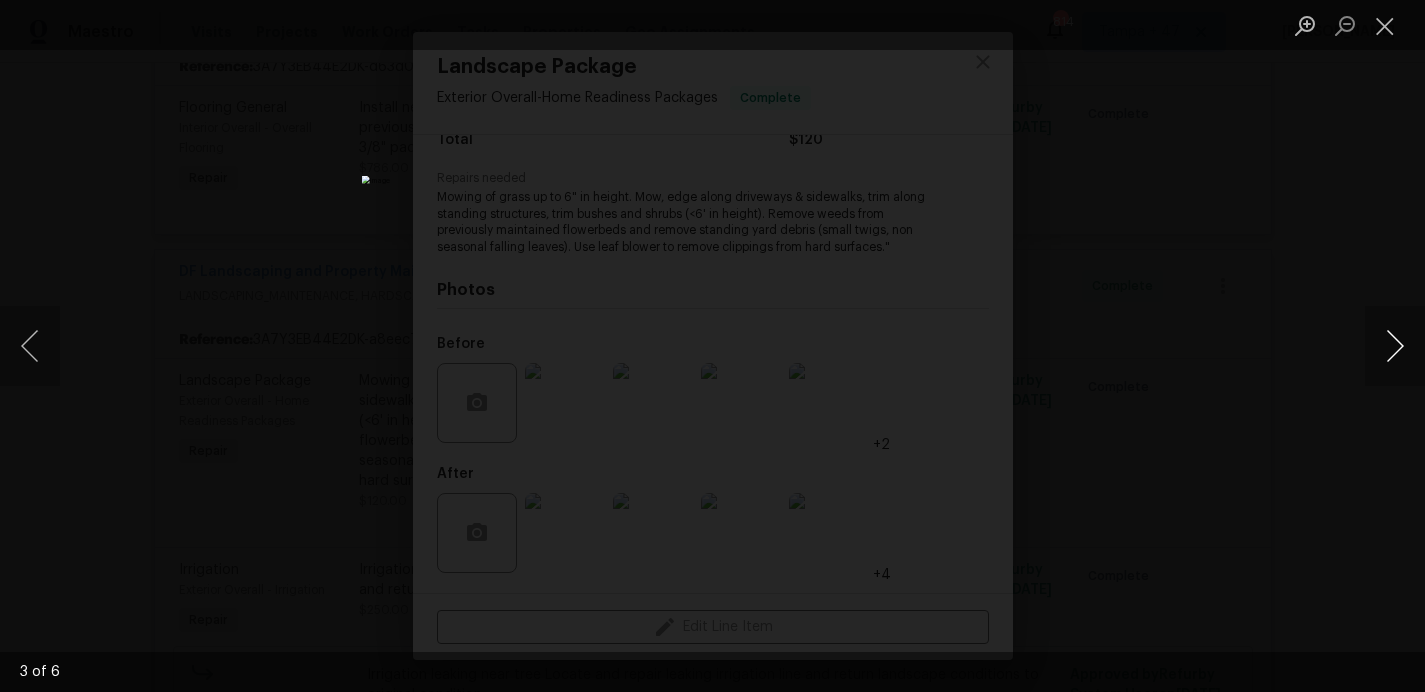click at bounding box center (1395, 346) 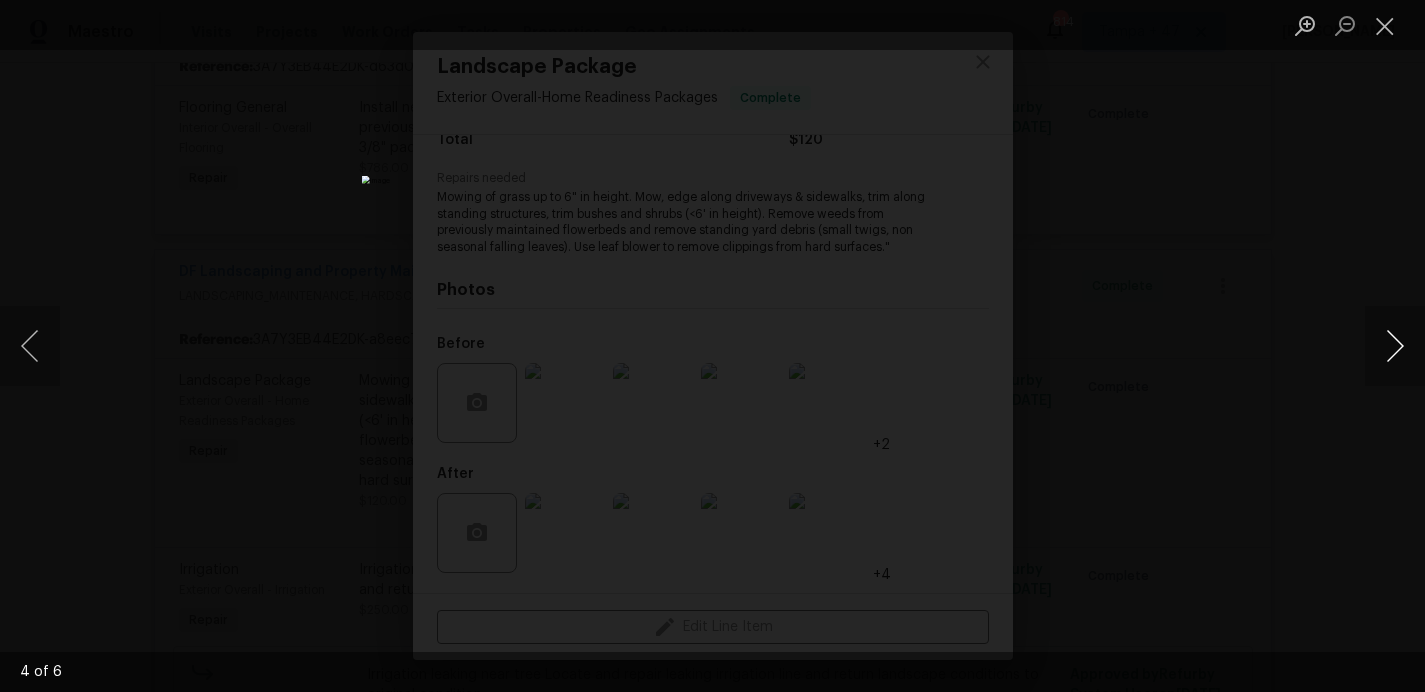click at bounding box center [1395, 346] 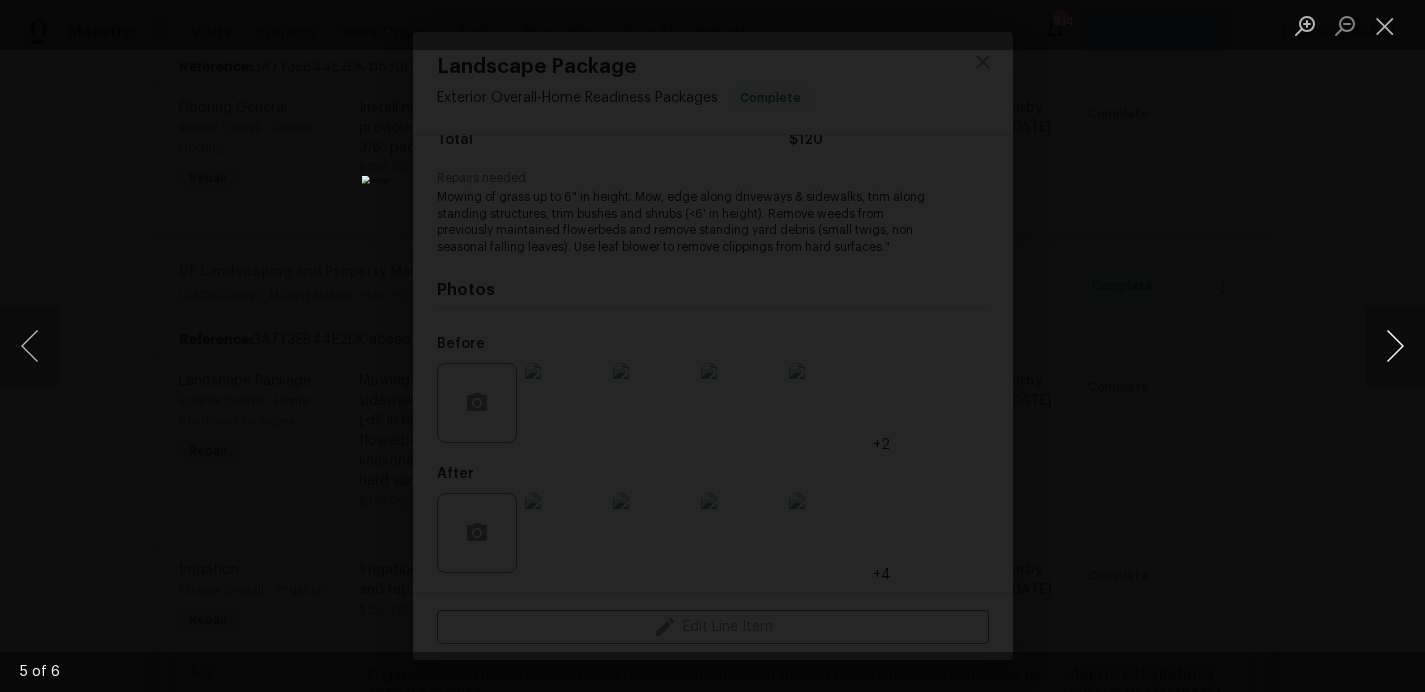 click at bounding box center (1395, 346) 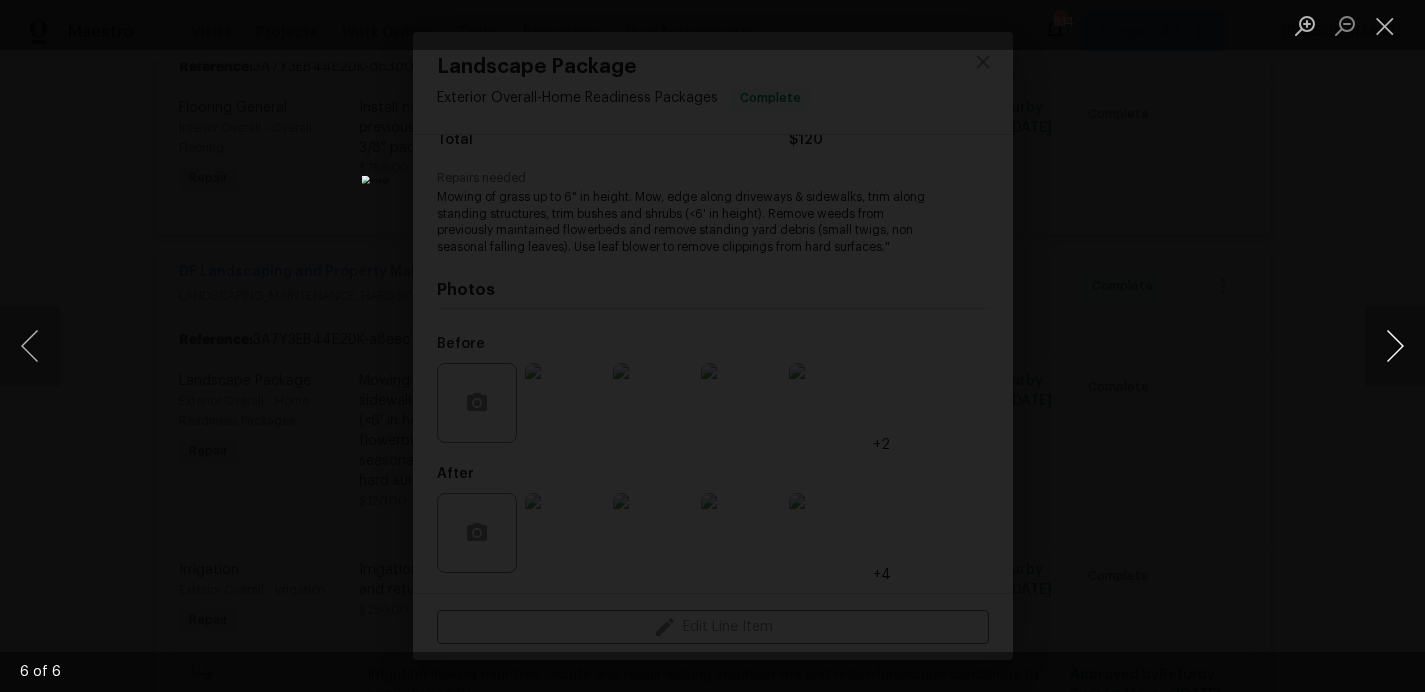 click at bounding box center (1395, 346) 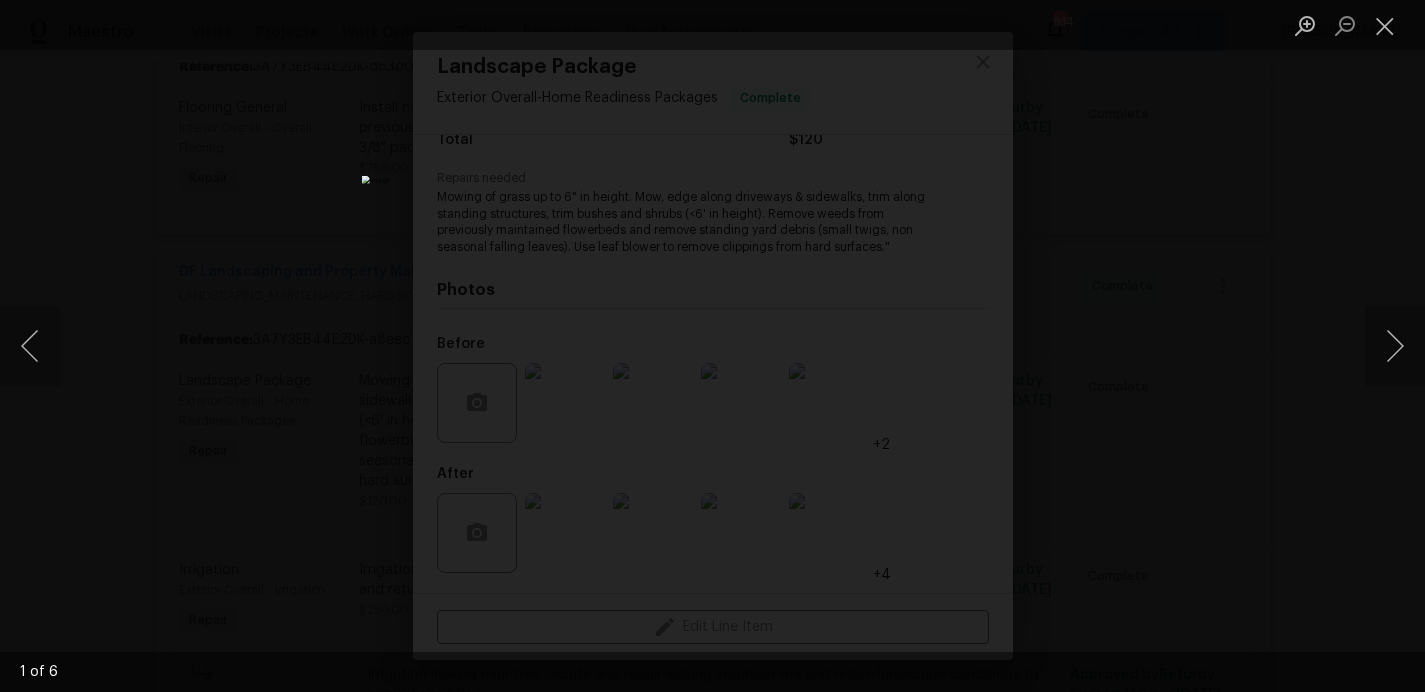 click at bounding box center [712, 346] 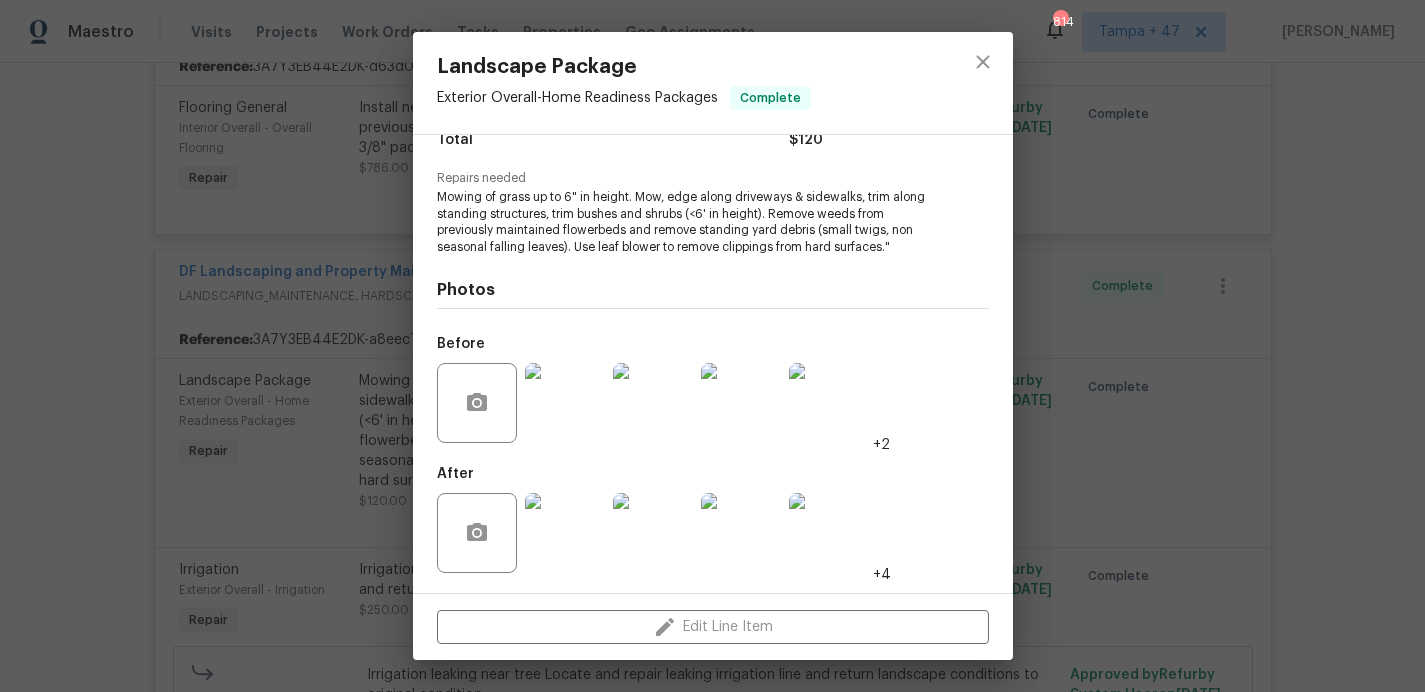 click at bounding box center [565, 533] 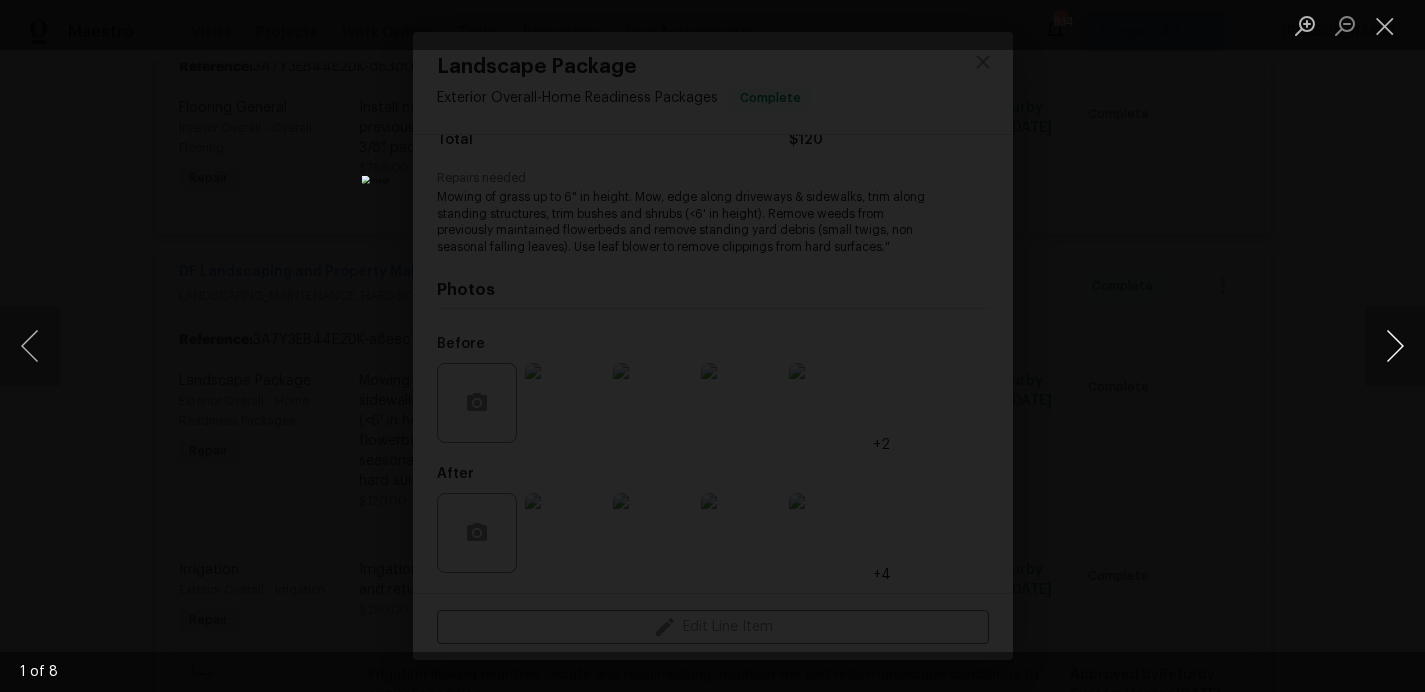 click at bounding box center [1395, 346] 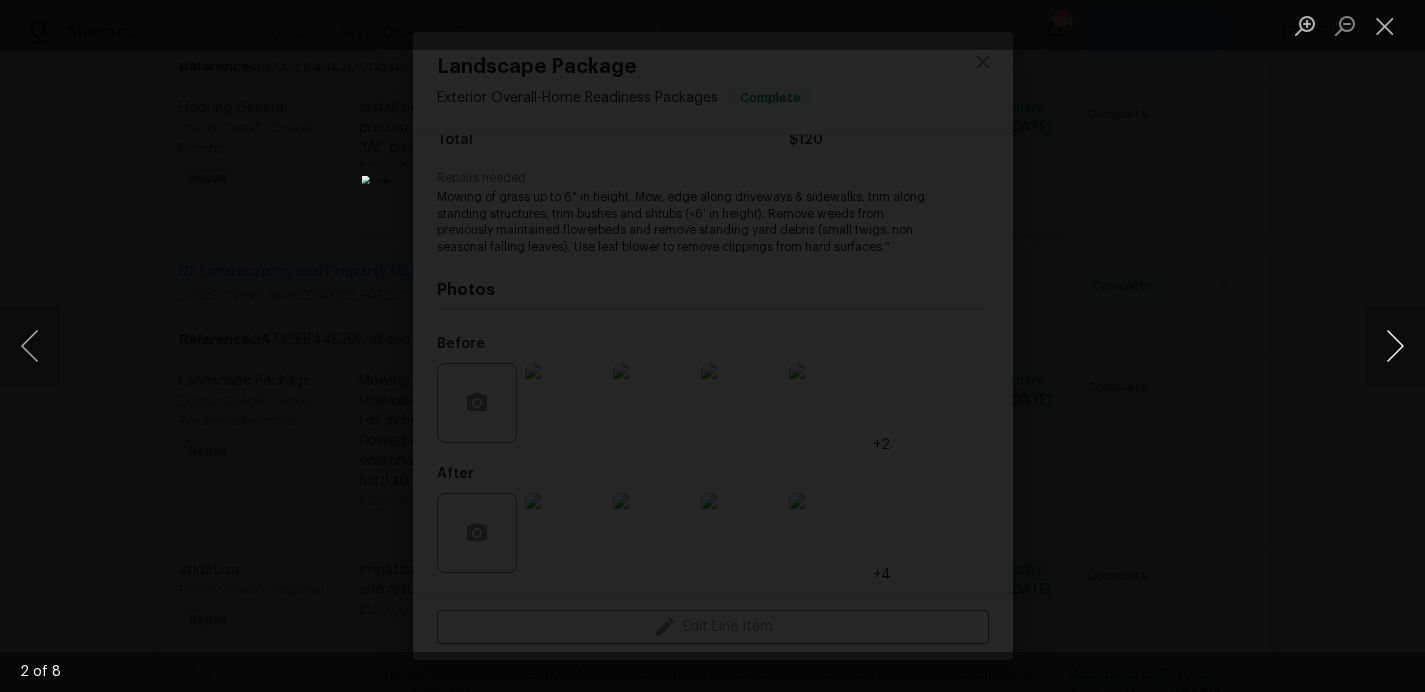 click at bounding box center [1395, 346] 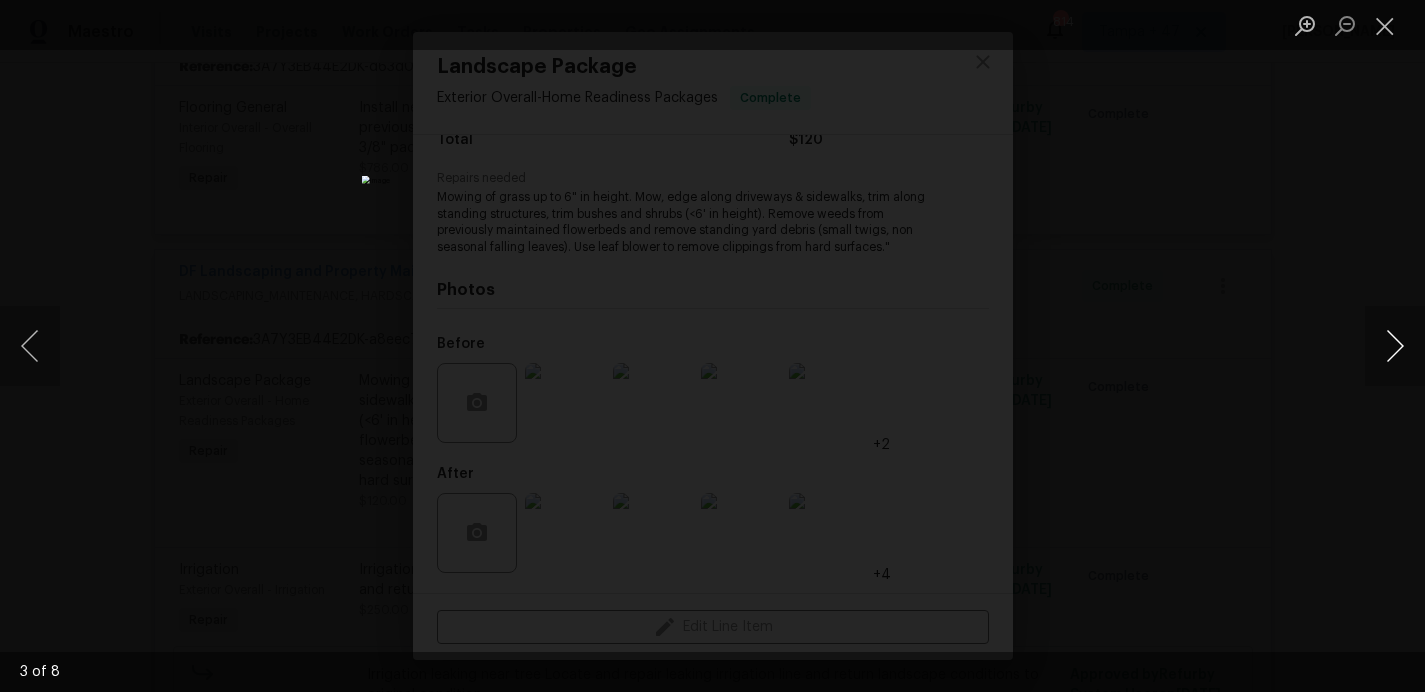 click at bounding box center [1395, 346] 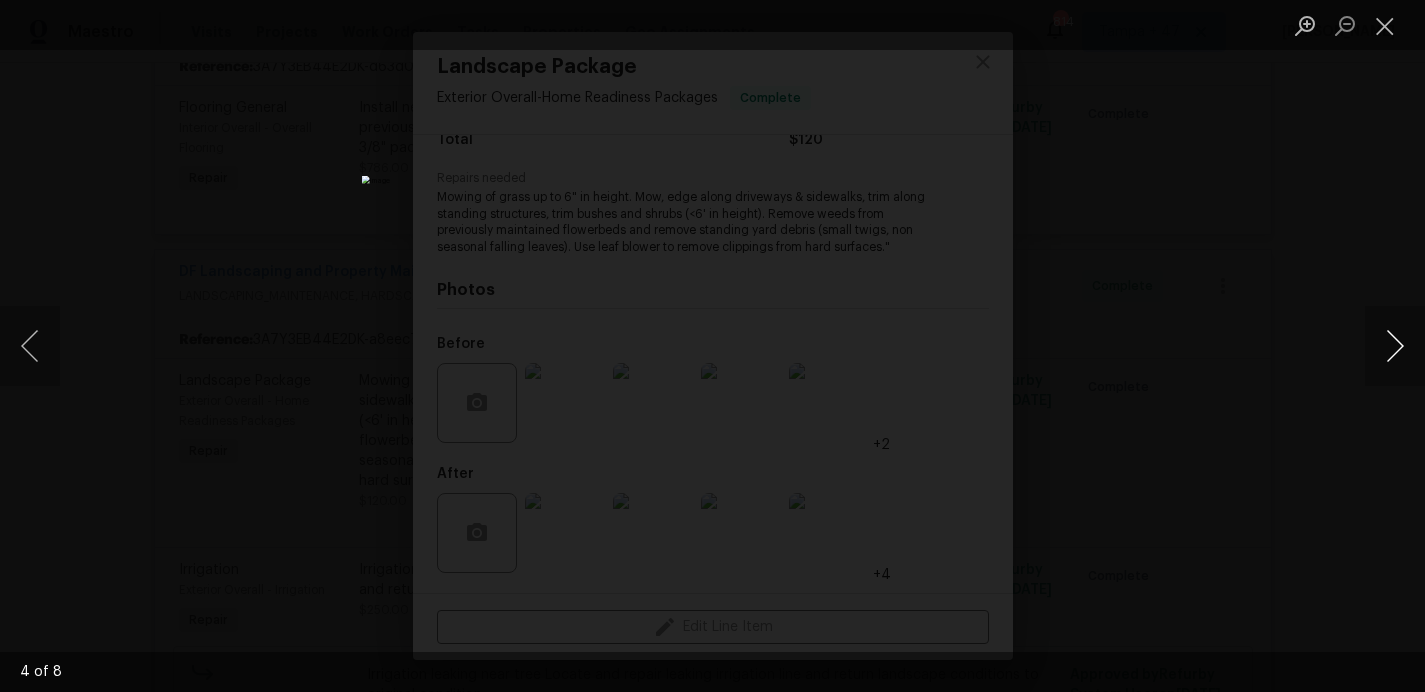 click at bounding box center (1395, 346) 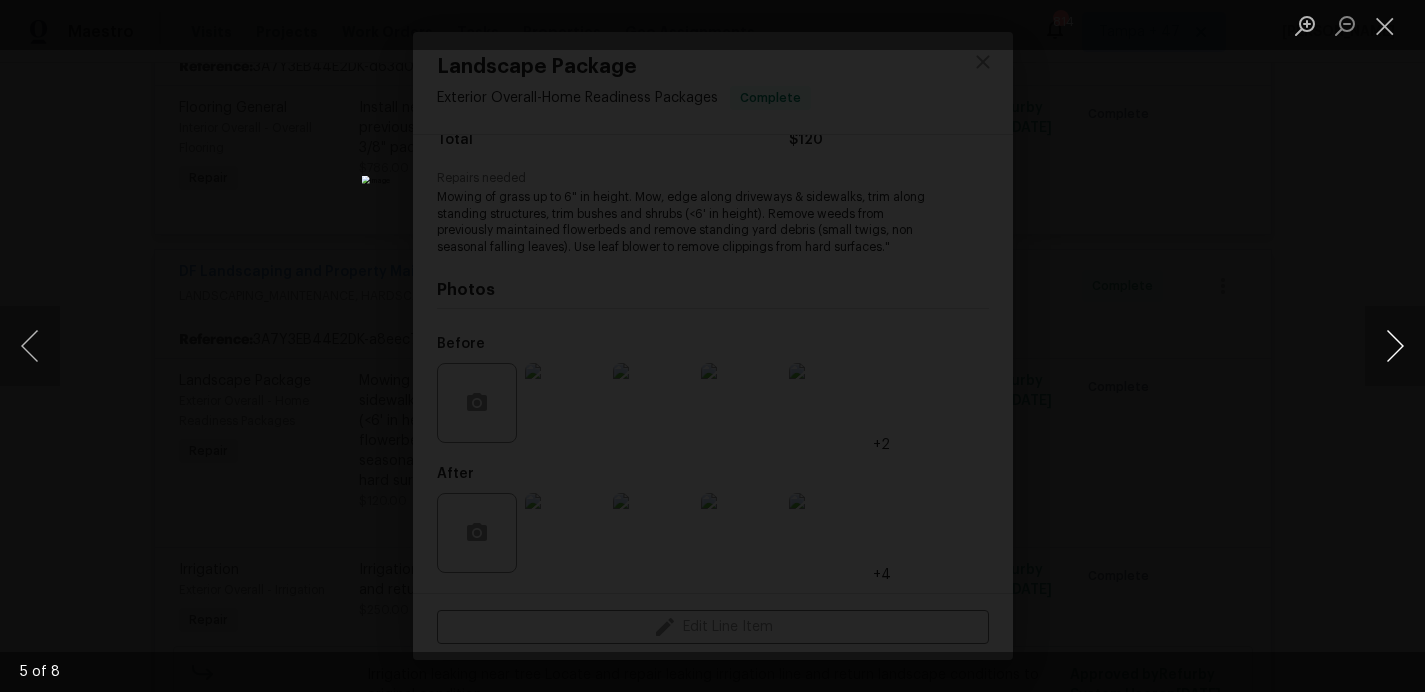 click at bounding box center [1395, 346] 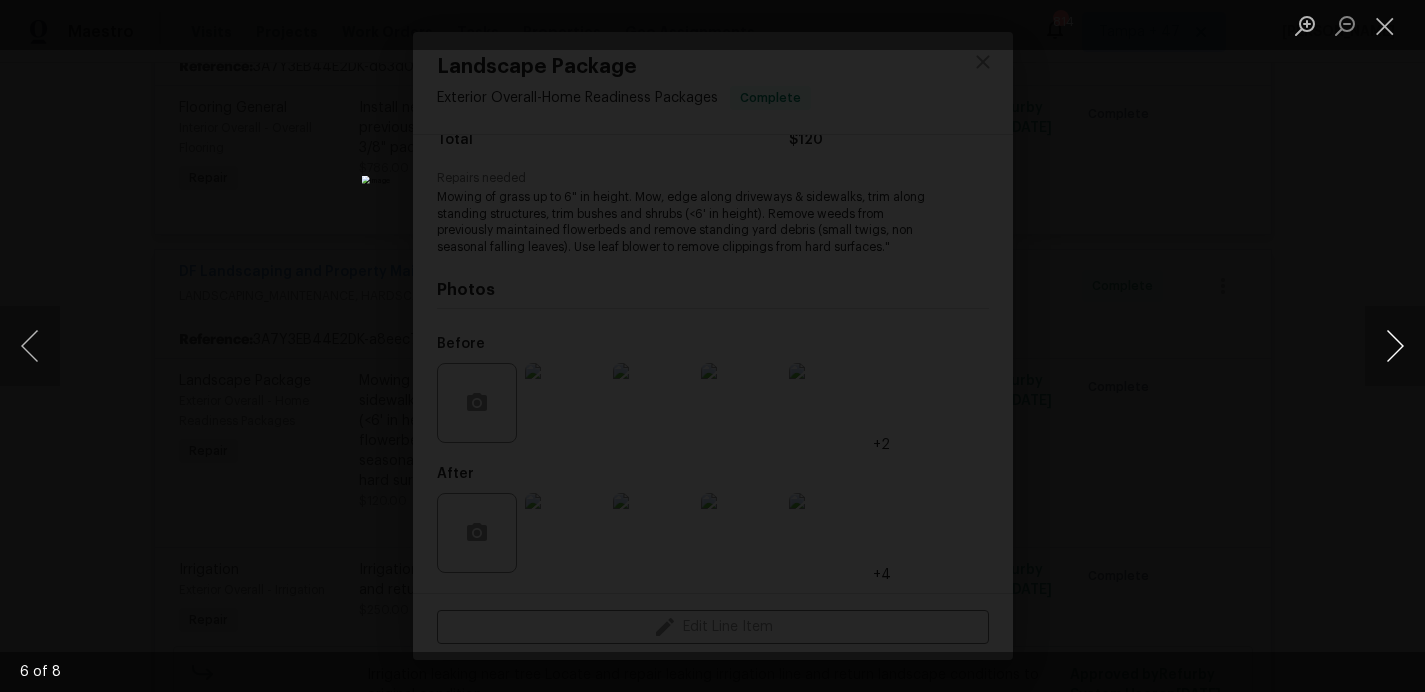 click at bounding box center (1395, 346) 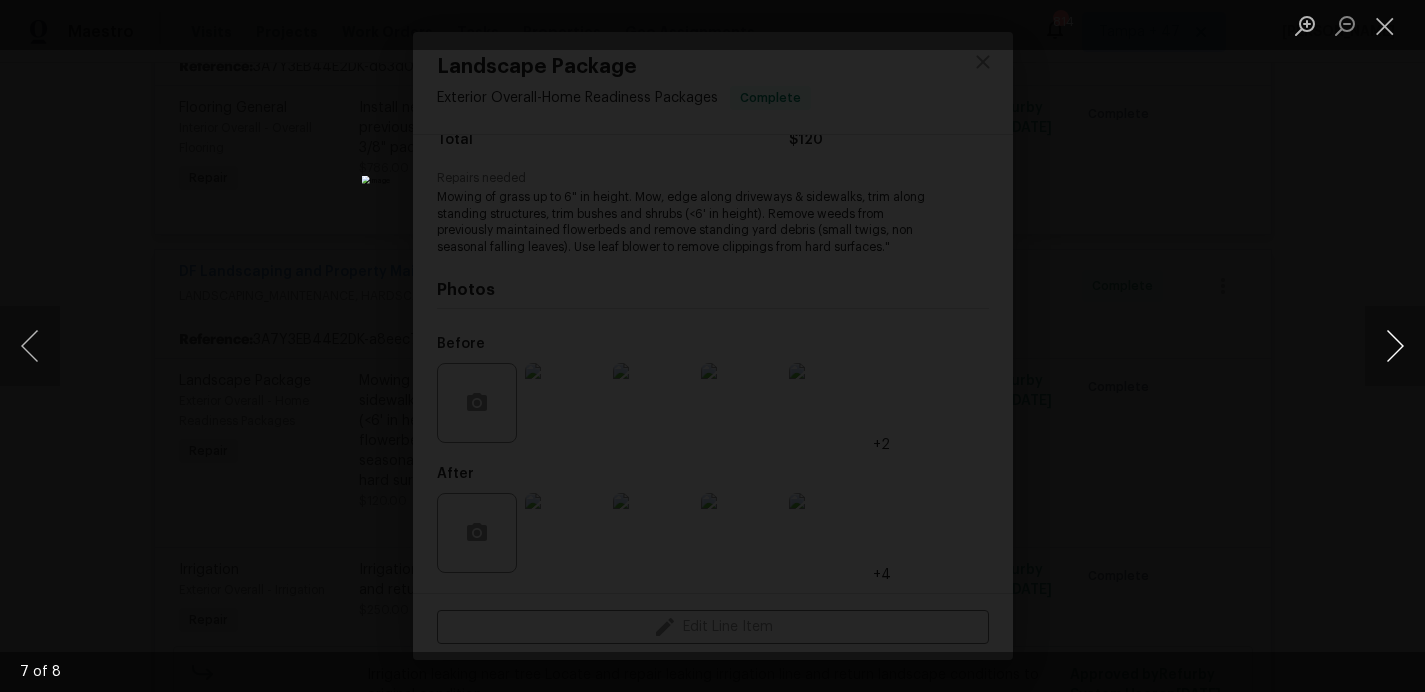 click at bounding box center (1395, 346) 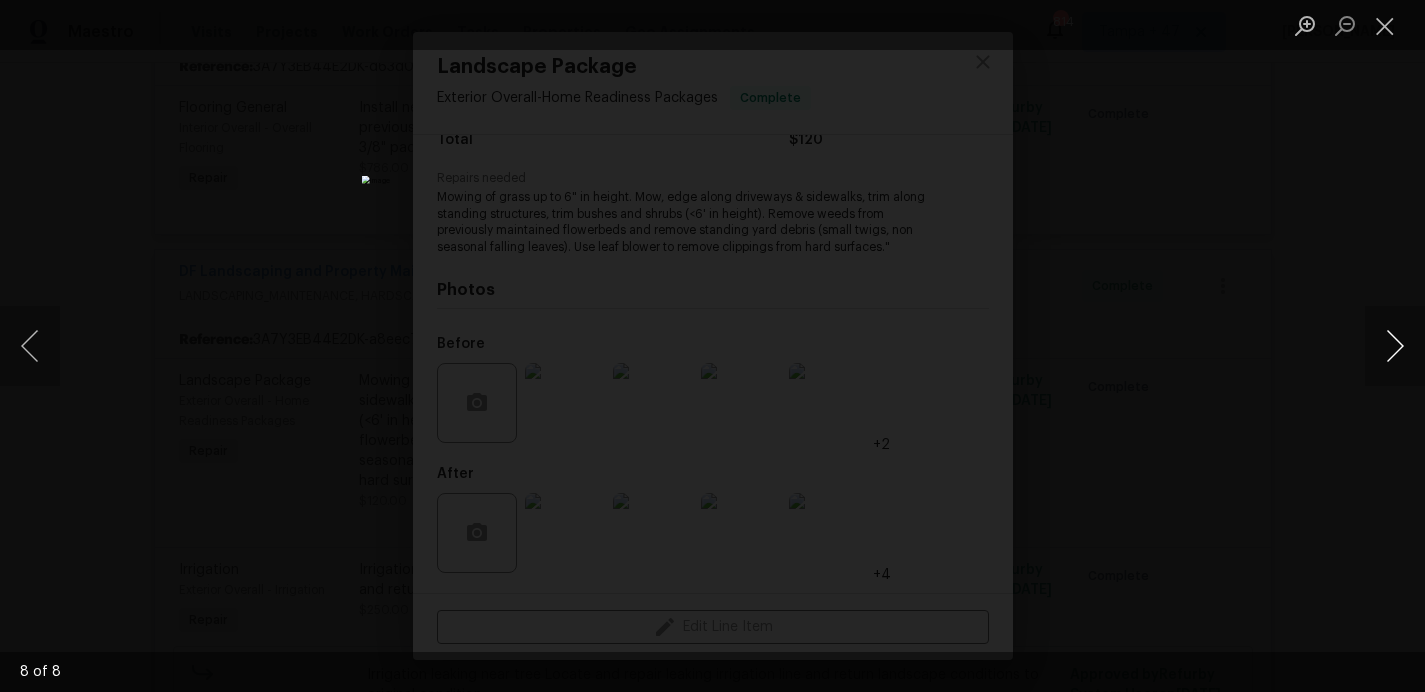 click at bounding box center [1395, 346] 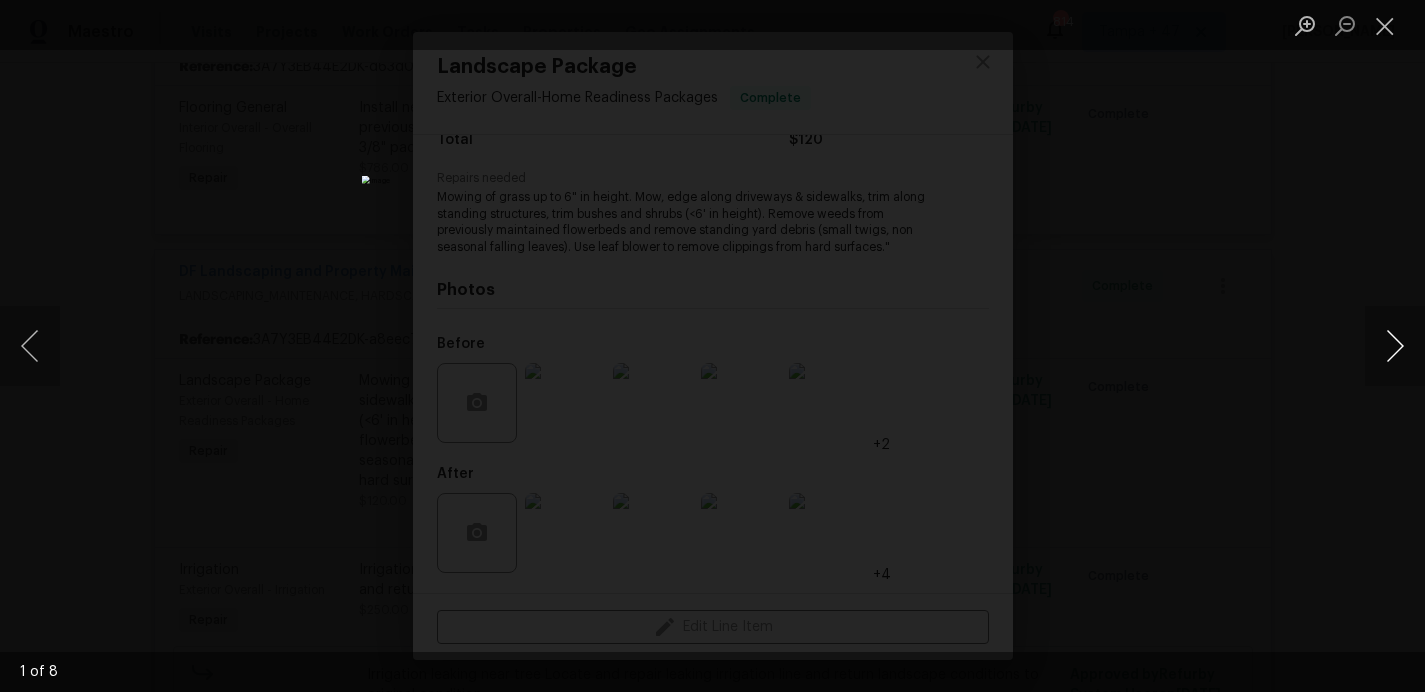 click at bounding box center (1395, 346) 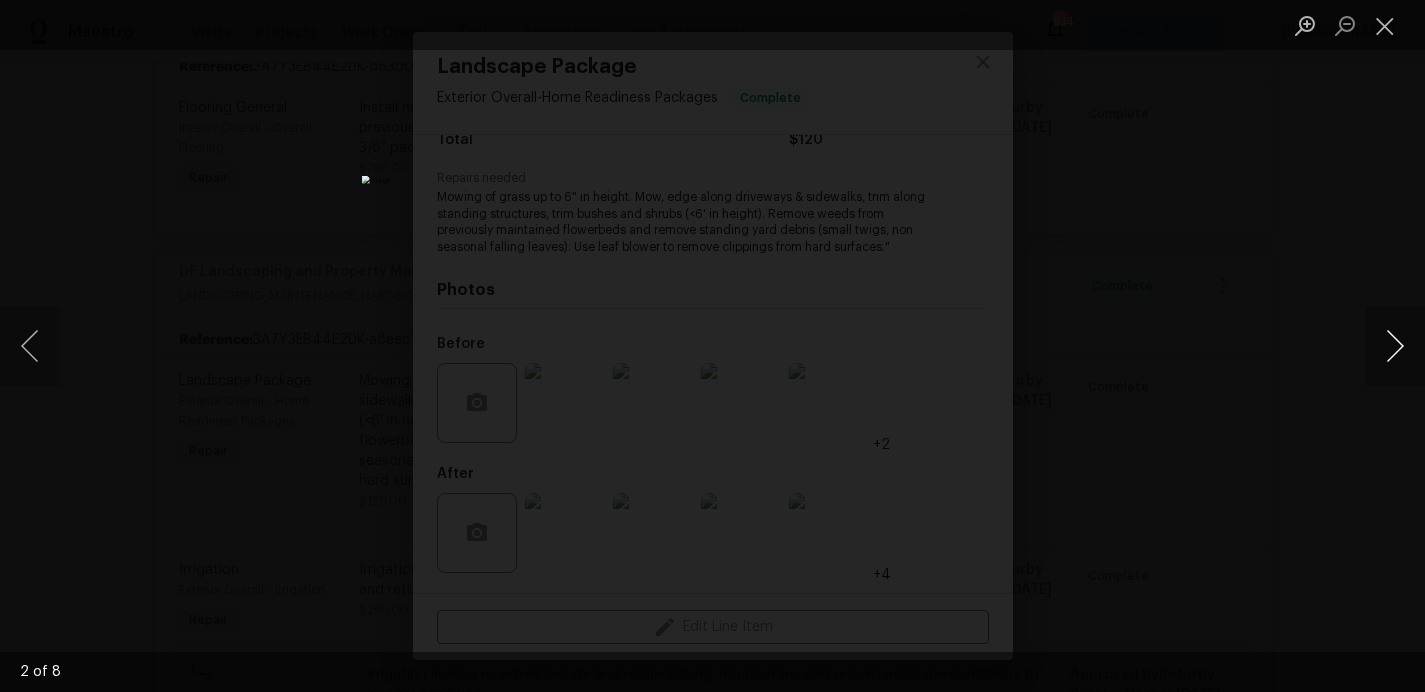 click at bounding box center [1395, 346] 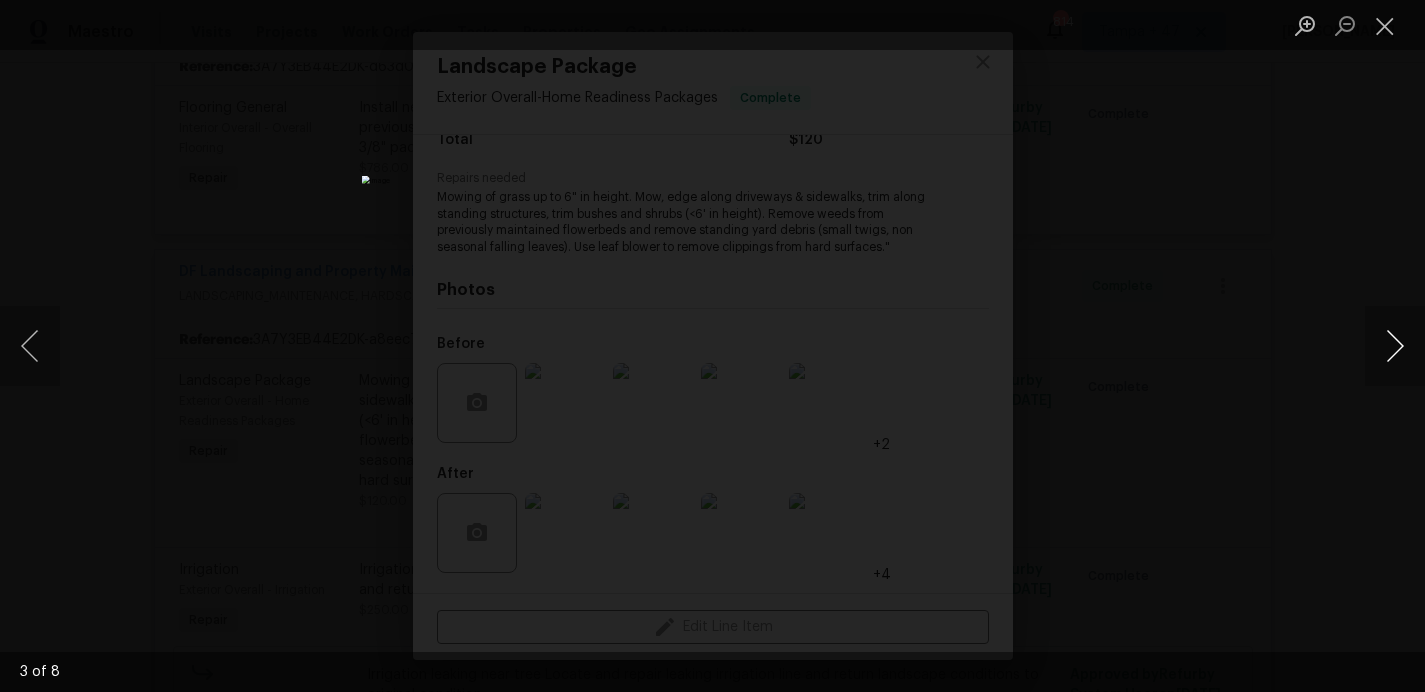 click at bounding box center [1395, 346] 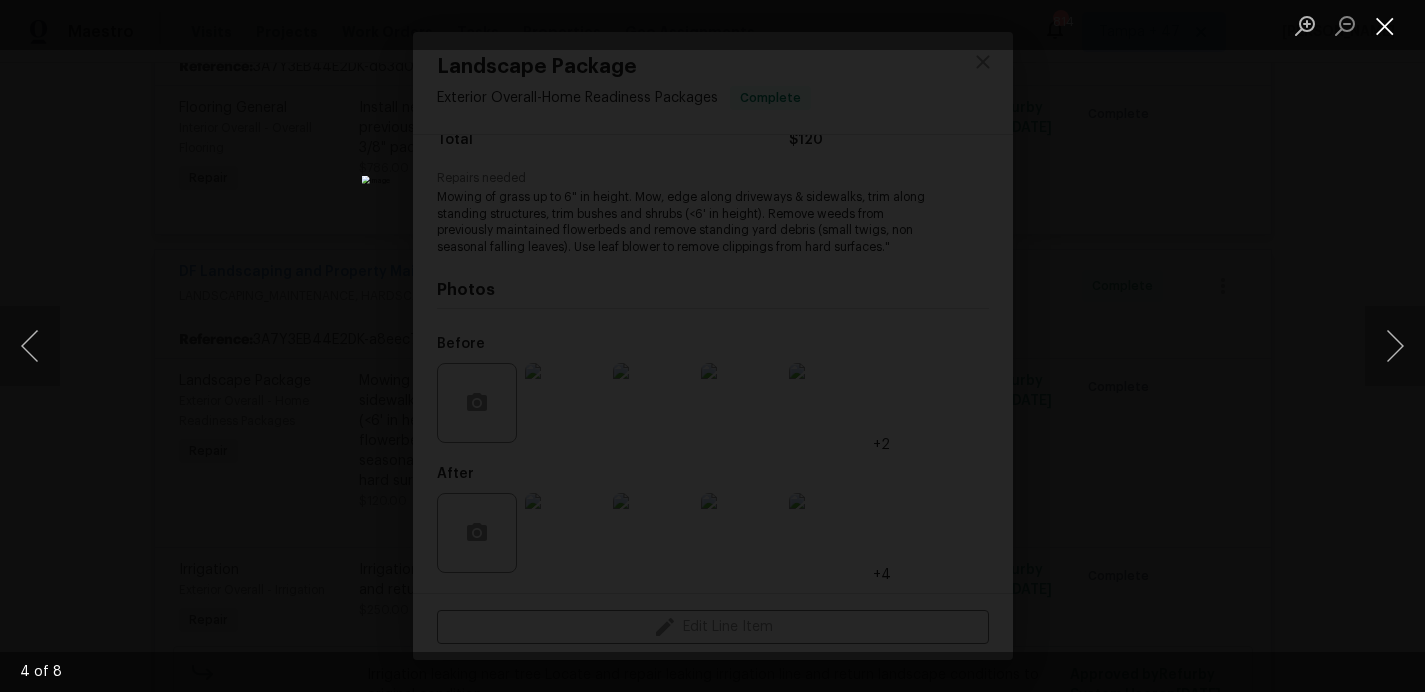 click at bounding box center (1385, 25) 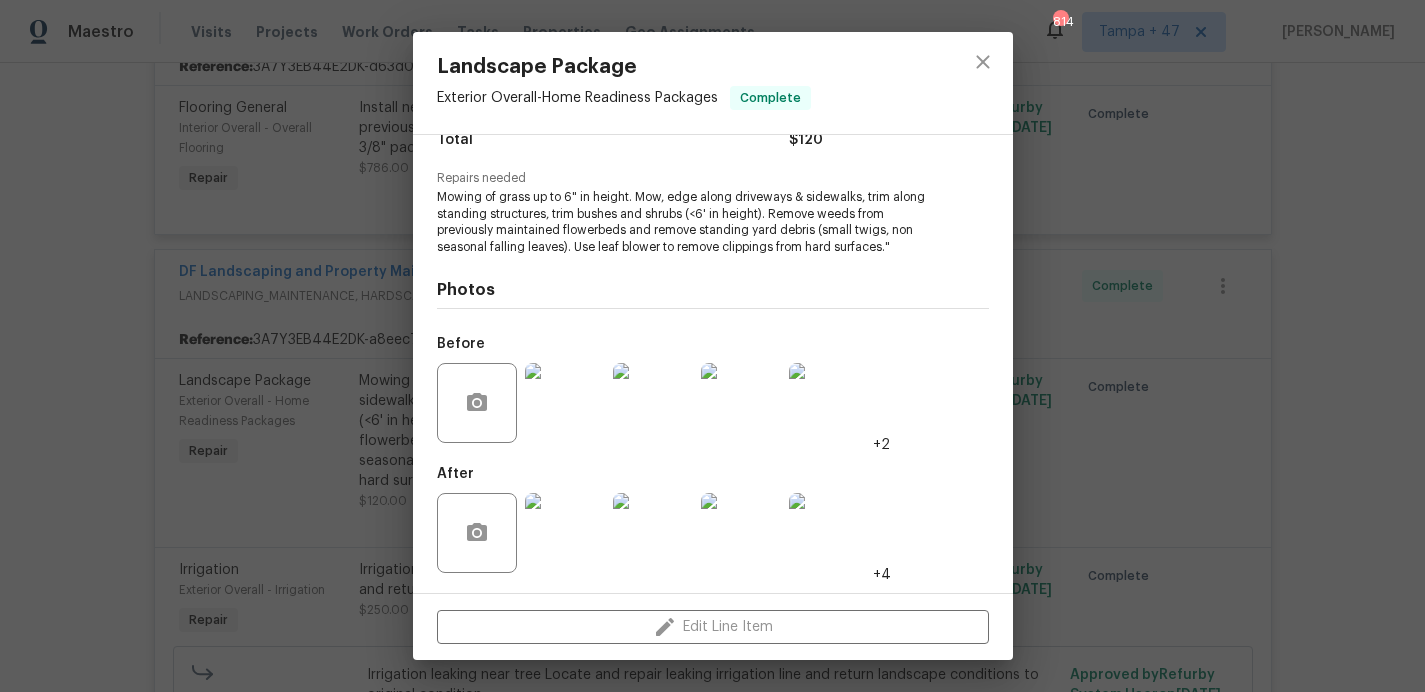 click on "Landscape Package Exterior Overall  -  Home Readiness Packages Complete Vendor DF Landscaping and Property Maintenance LLC Account Category Repairs Cost $120 x 1 count $120 Labor $0 Total $120 Repairs needed Mowing of grass up to 6" in height. Mow, edge along driveways & sidewalks, trim along standing structures, trim bushes and shrubs (<6' in height). Remove weeds from previously maintained flowerbeds and remove standing yard debris (small twigs, non seasonal falling leaves).  Use leaf blower to remove clippings from hard surfaces." Photos Before  +2 After  +4  Edit Line Item" at bounding box center [712, 346] 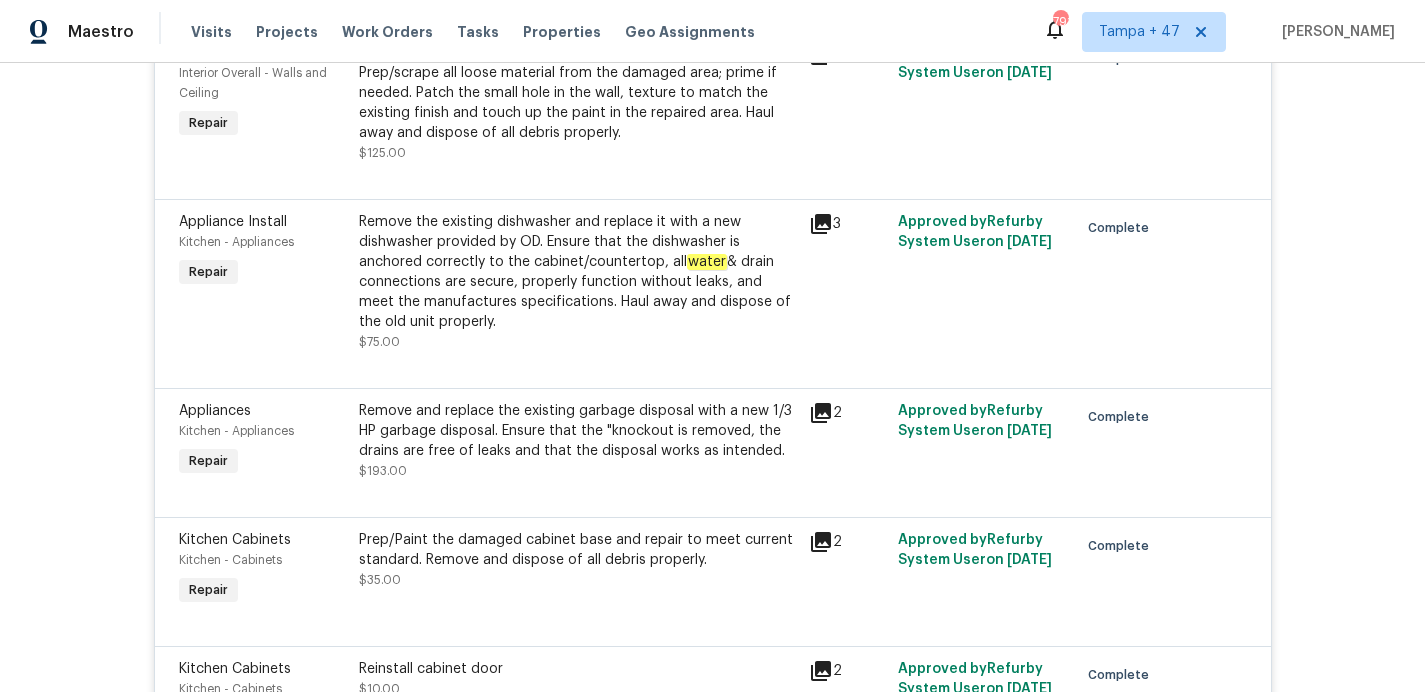 scroll, scrollTop: 3454, scrollLeft: 0, axis: vertical 